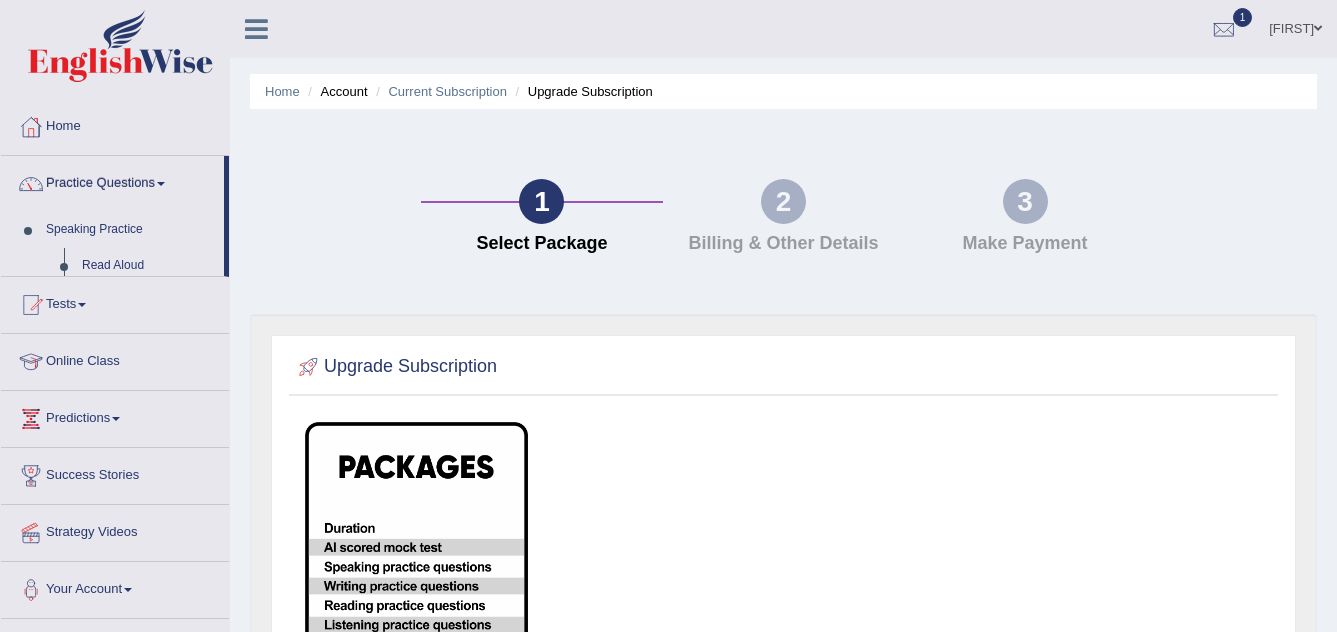 scroll, scrollTop: 0, scrollLeft: 0, axis: both 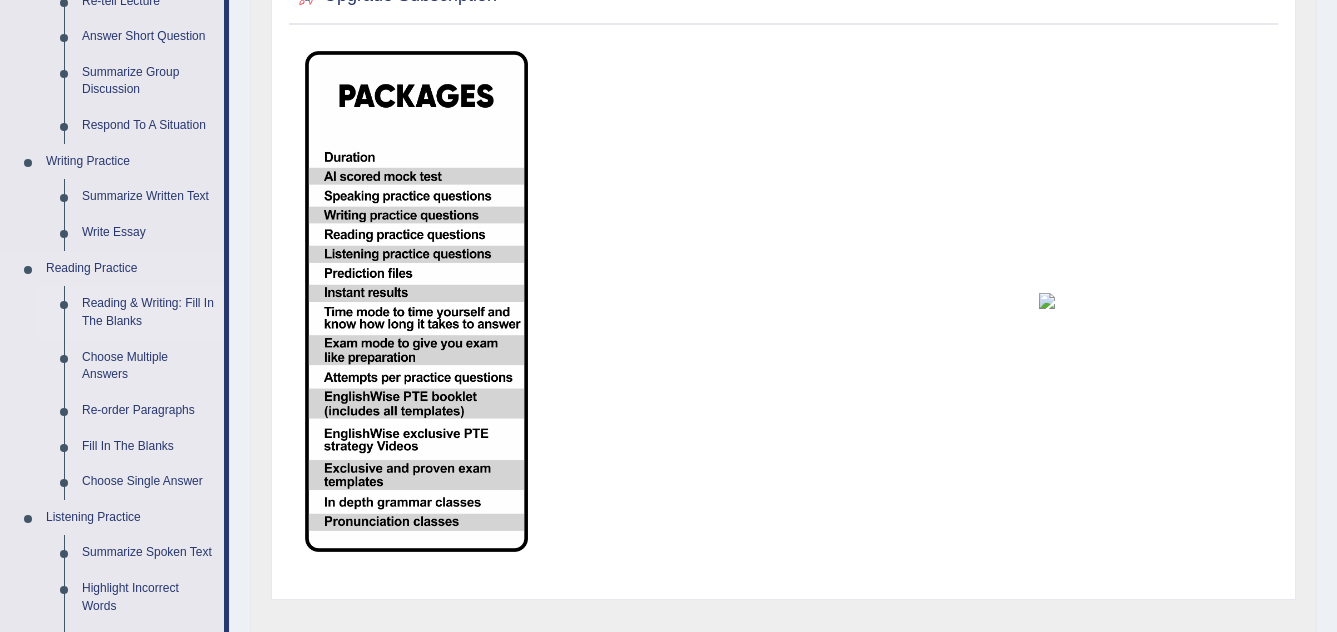 click on "Reading & Writing: Fill In The Blanks" at bounding box center [148, 312] 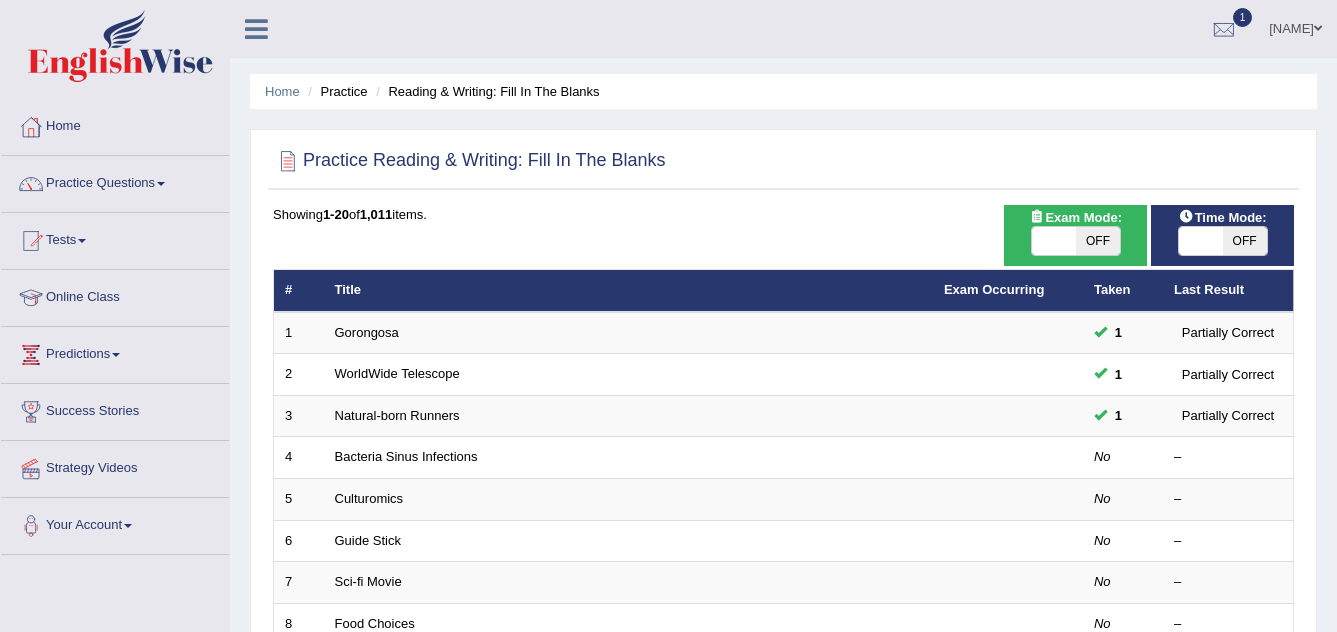 scroll, scrollTop: 0, scrollLeft: 0, axis: both 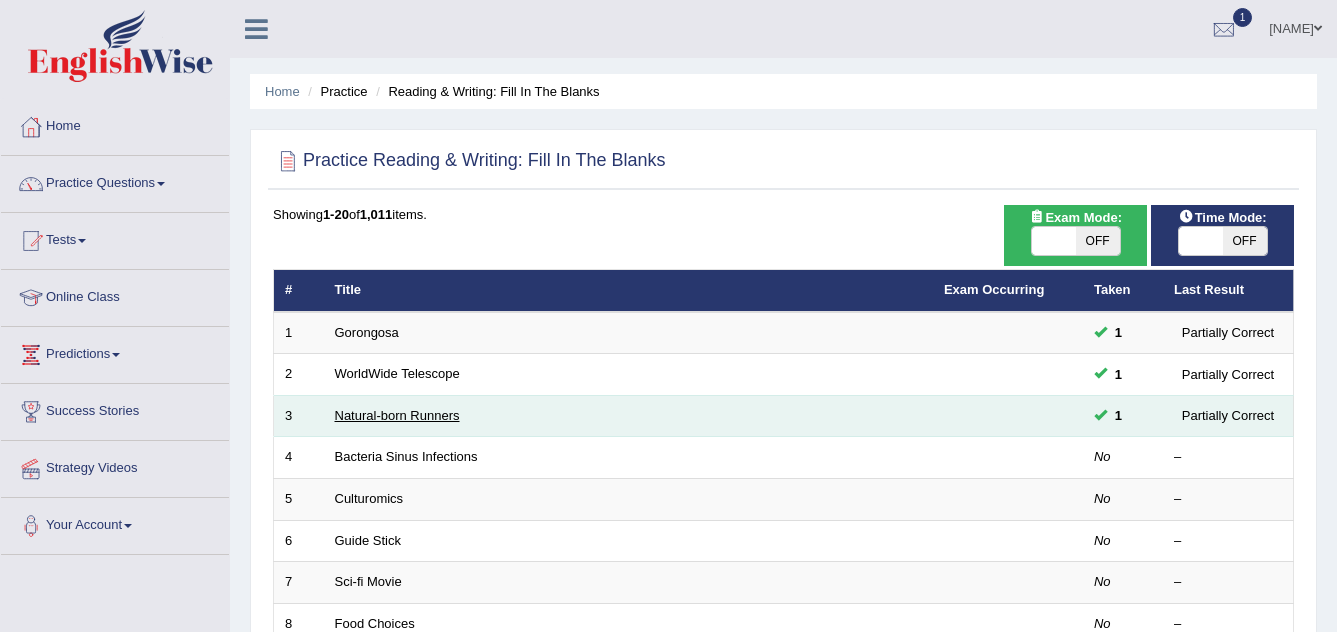 click on "Natural-born Runners" at bounding box center (397, 415) 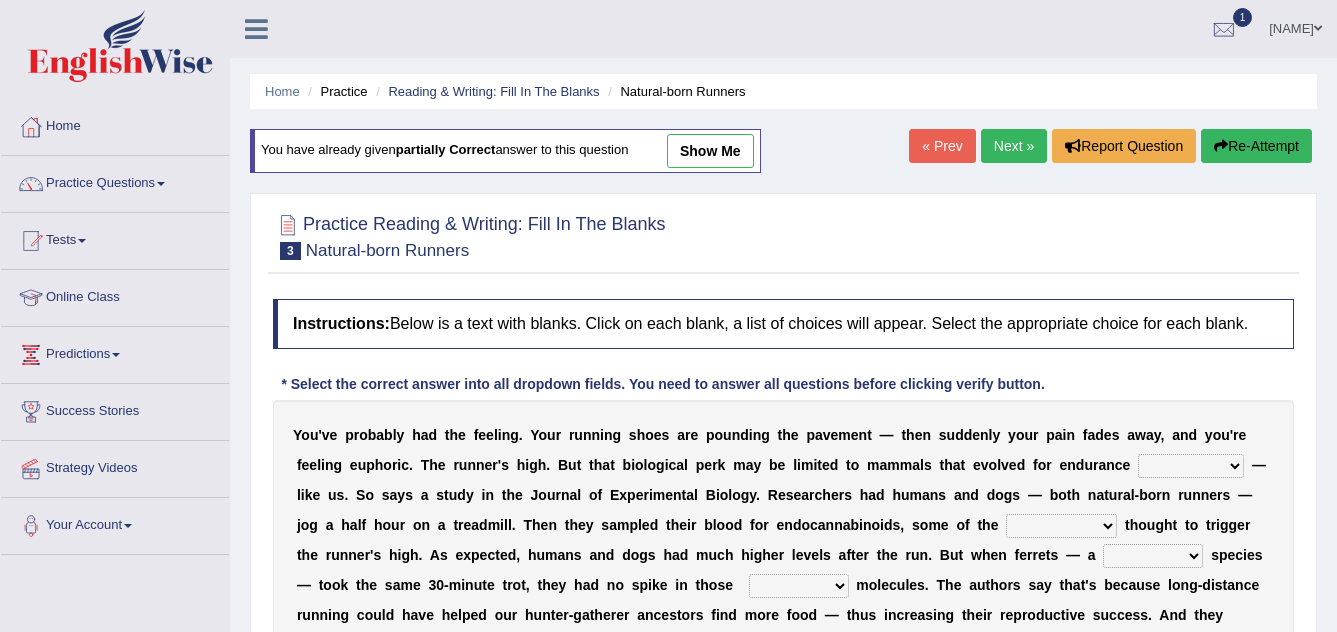 scroll, scrollTop: 0, scrollLeft: 0, axis: both 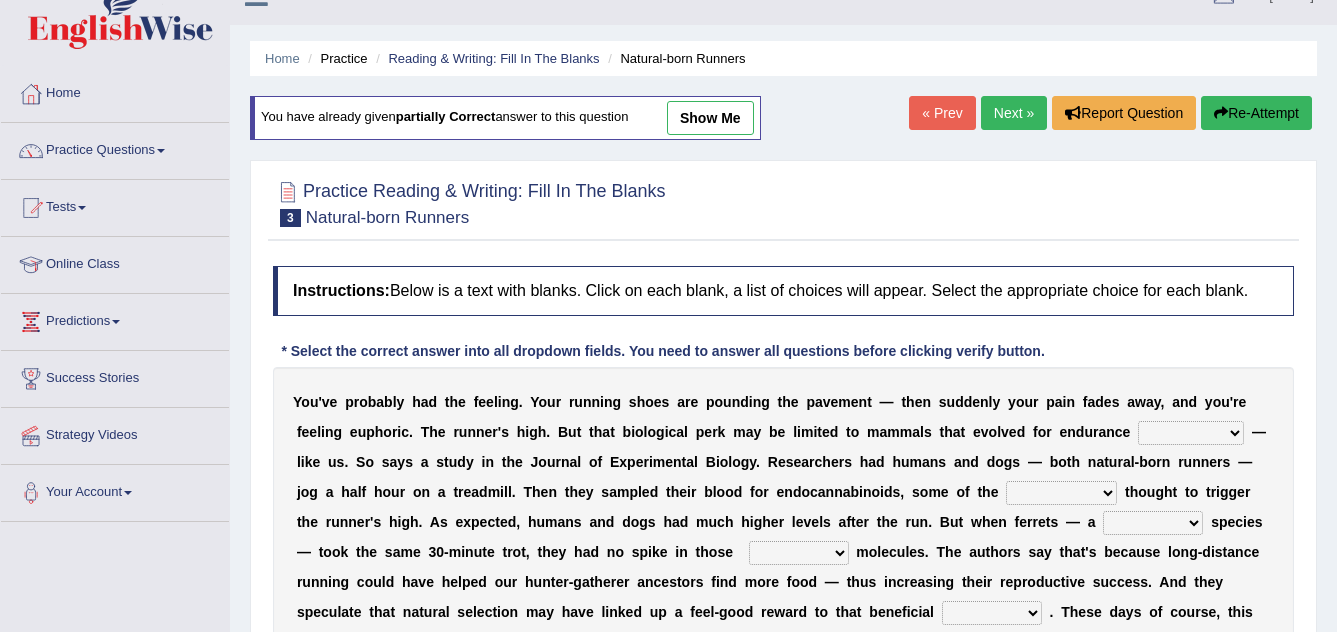 click on "Next »" at bounding box center (1014, 113) 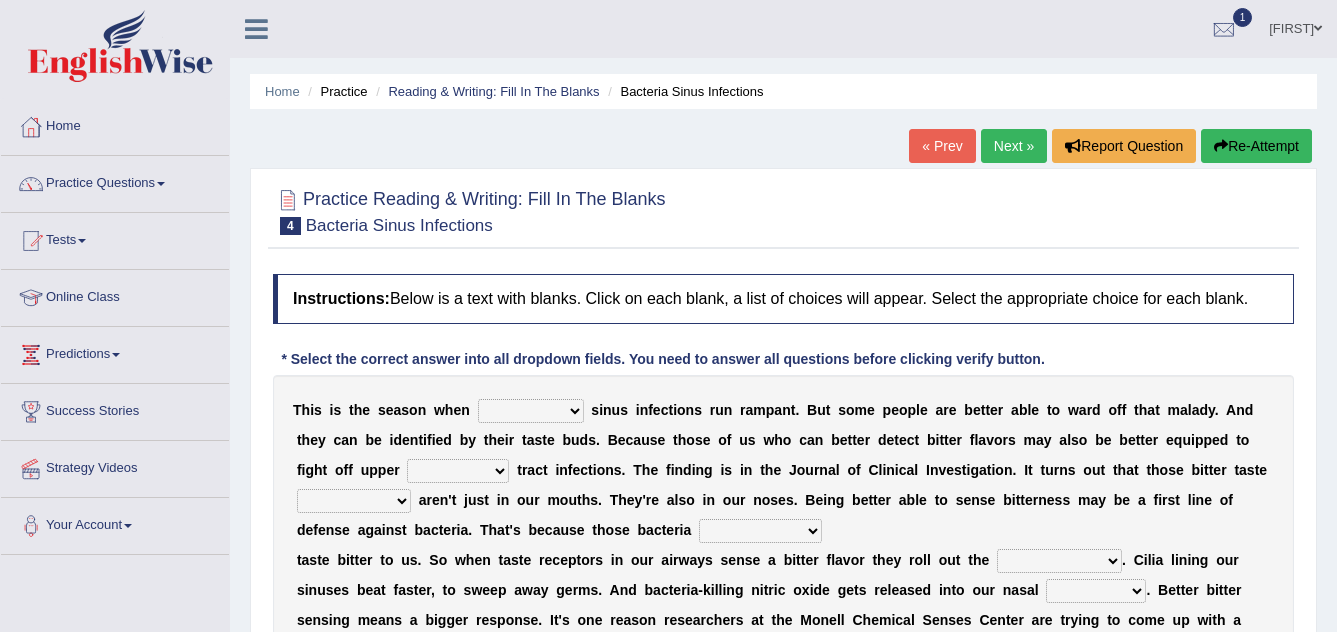 scroll, scrollTop: 0, scrollLeft: 0, axis: both 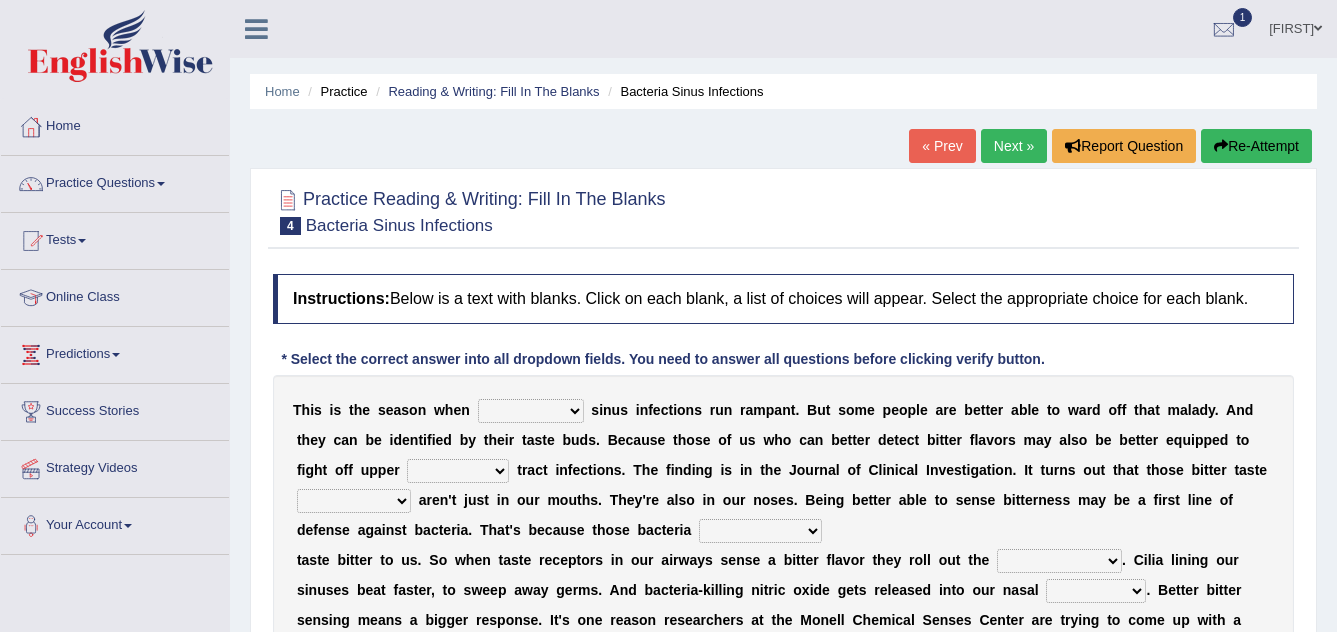 select on "bacterial" 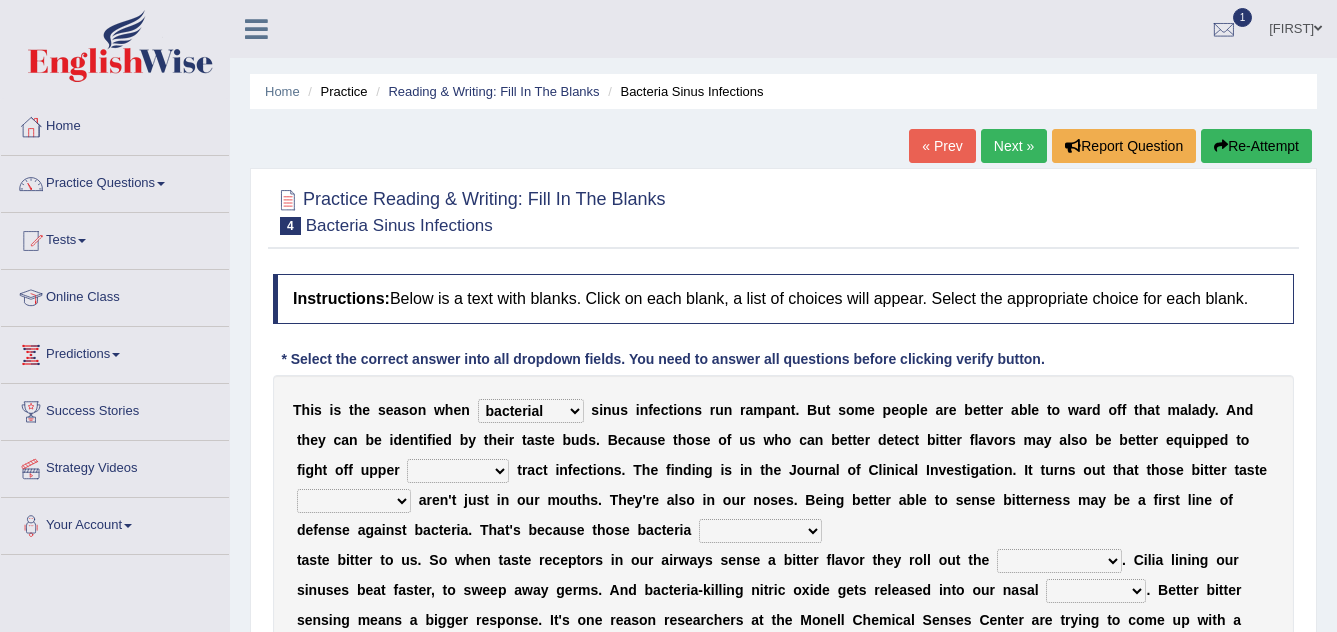 click on "conventicle atheist bacterial prissier" at bounding box center (531, 411) 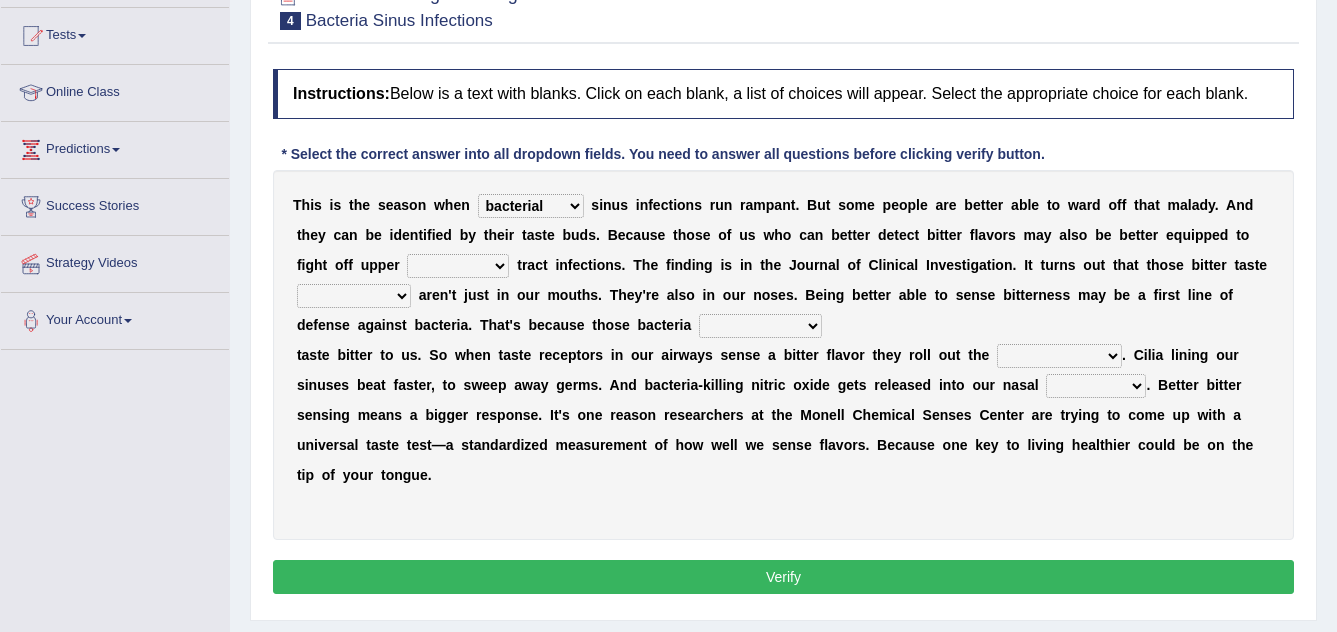 scroll, scrollTop: 208, scrollLeft: 0, axis: vertical 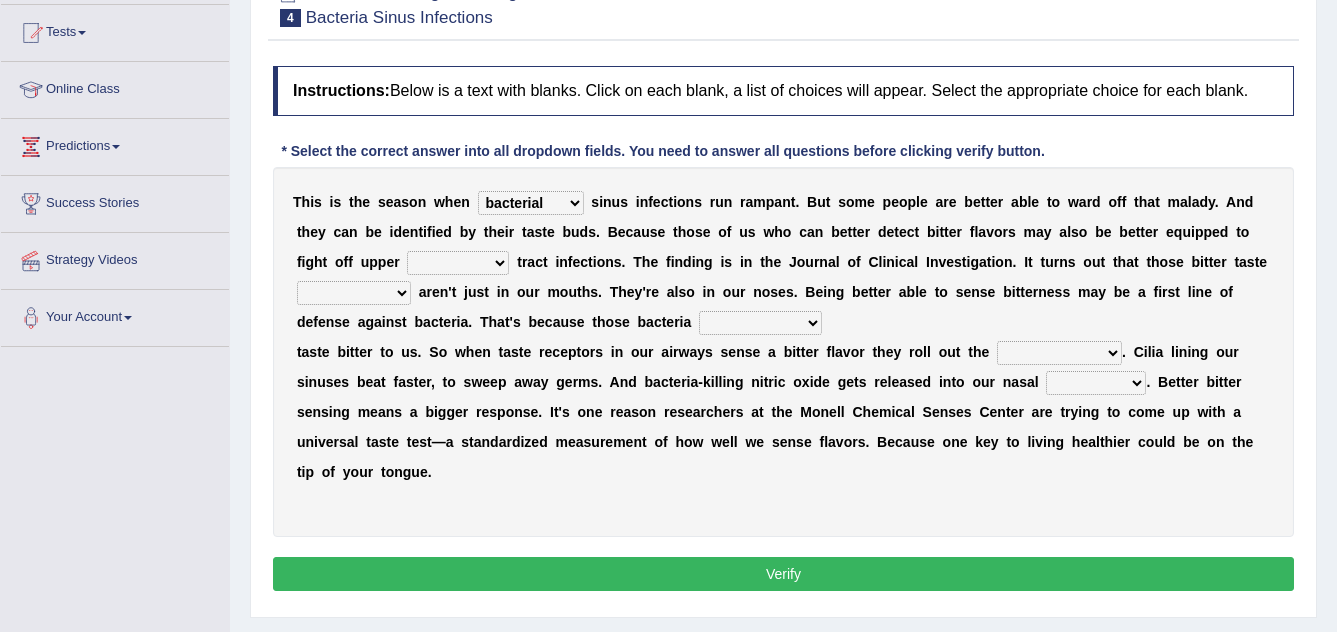click on "faulty respiratory togae gawky" at bounding box center (458, 263) 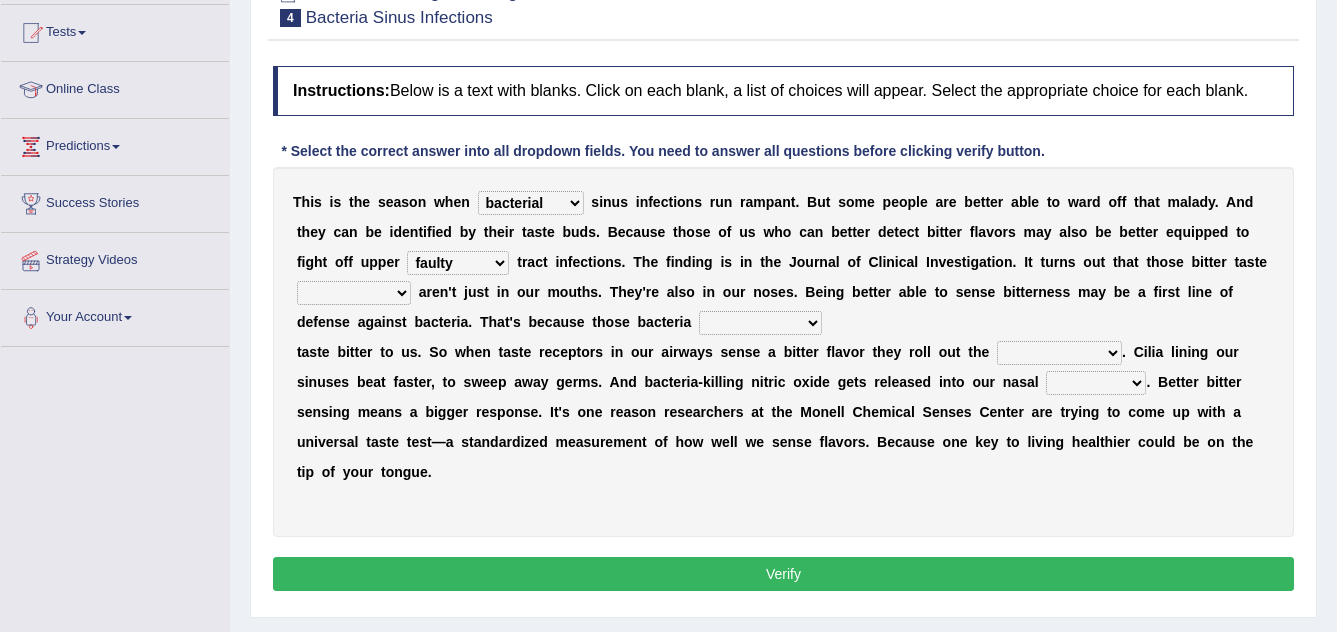 click on "depressions dinners submissions receptors" at bounding box center (354, 293) 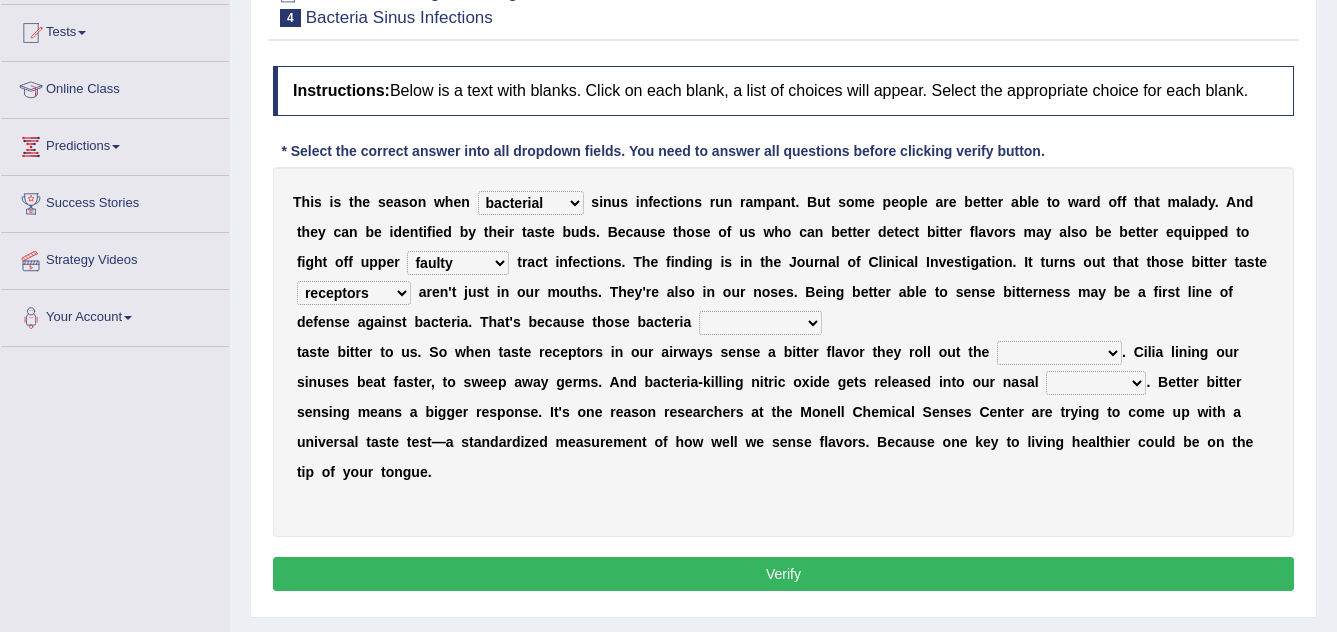 click on "depressions dinners submissions receptors" at bounding box center (354, 293) 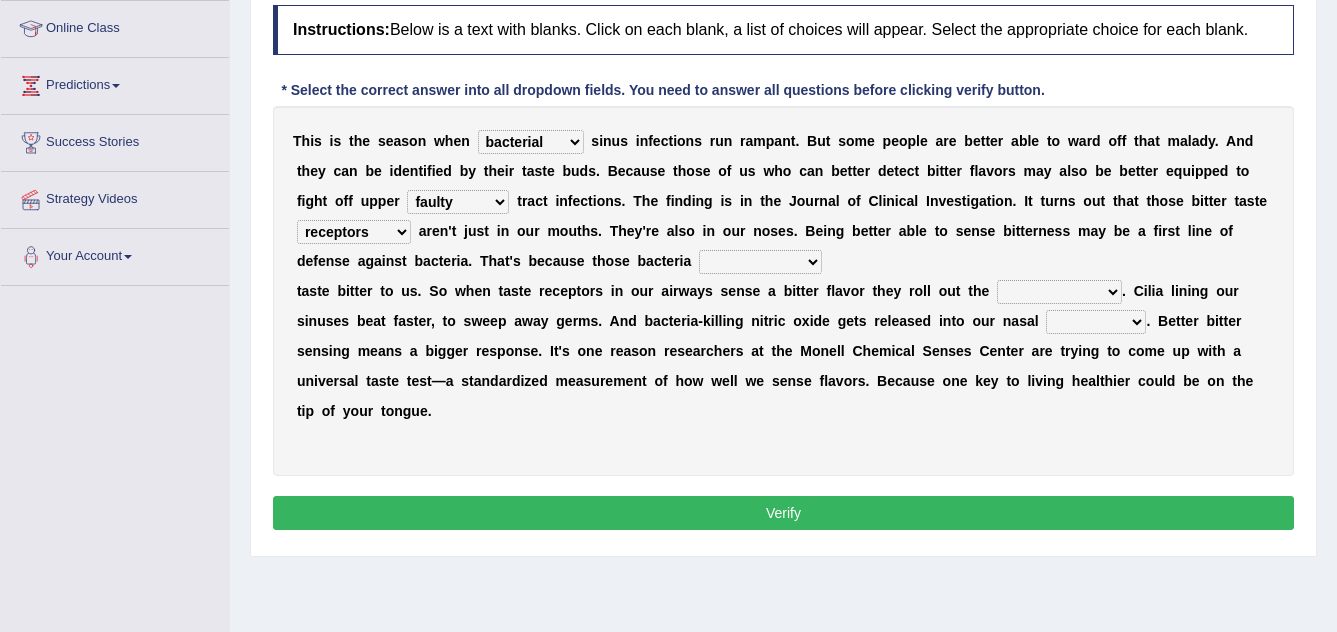 scroll, scrollTop: 270, scrollLeft: 0, axis: vertical 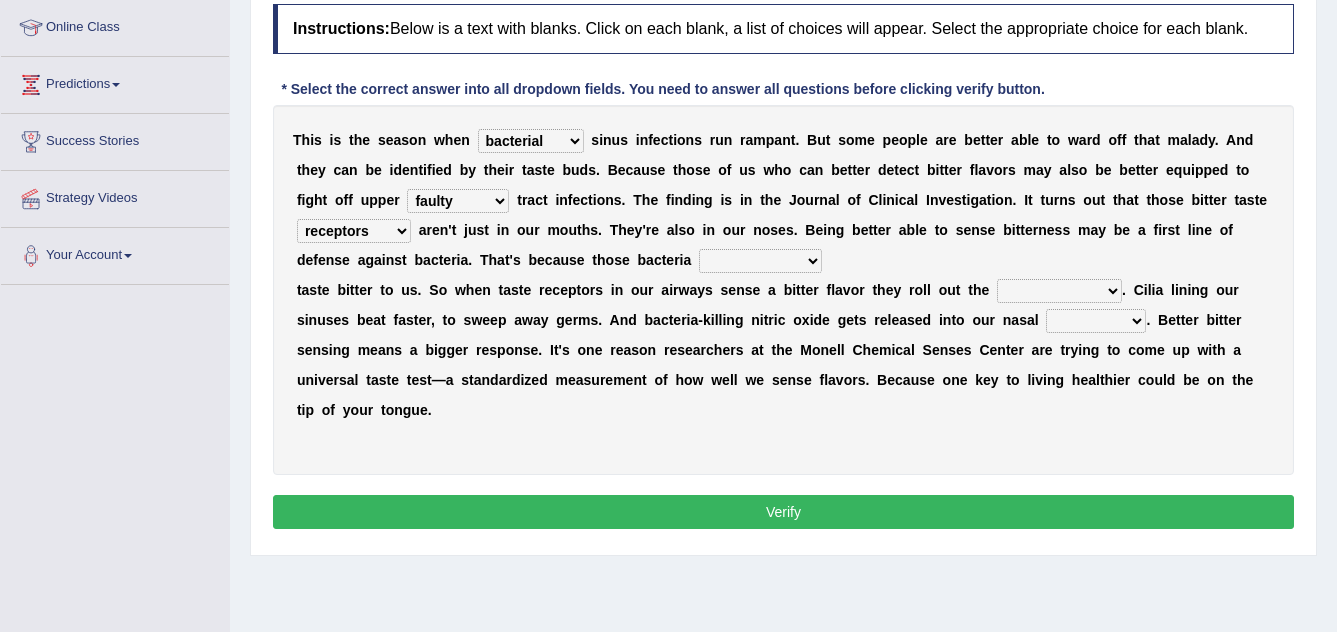 click on "purposelessly actually diagonally providently" at bounding box center (760, 261) 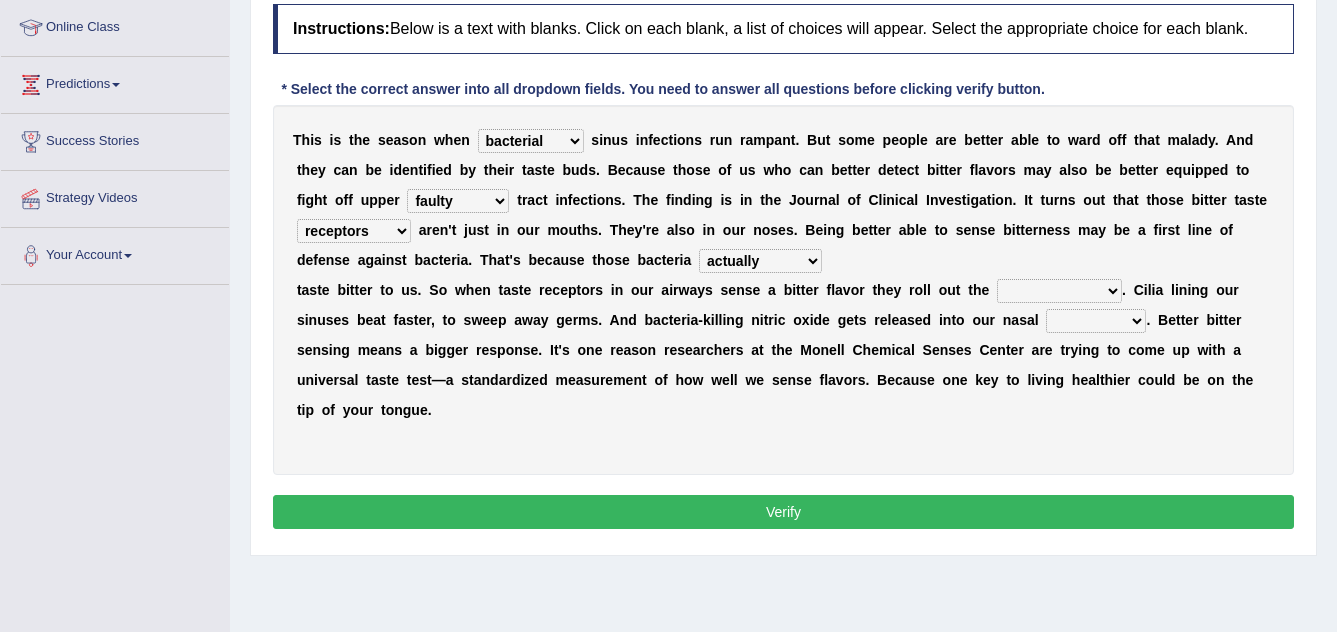 click on "defenses contradictions chestnuts pelvis" at bounding box center [1059, 291] 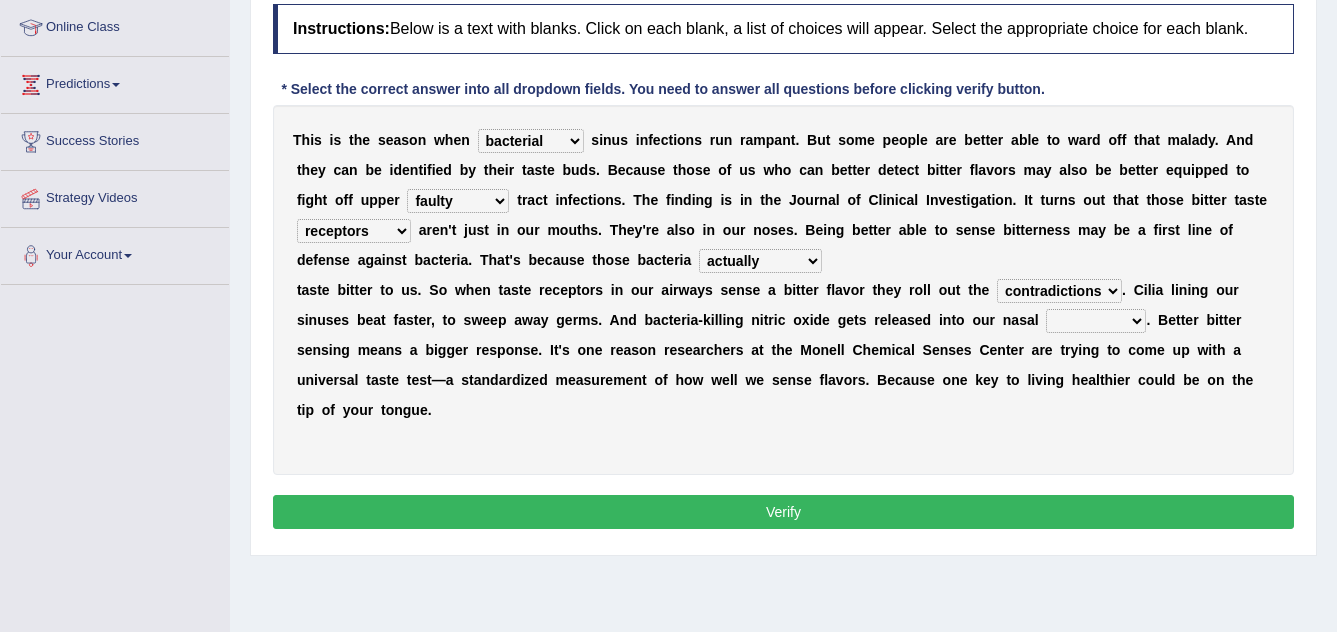 click on "defenses contradictions chestnuts pelvis" at bounding box center [1059, 291] 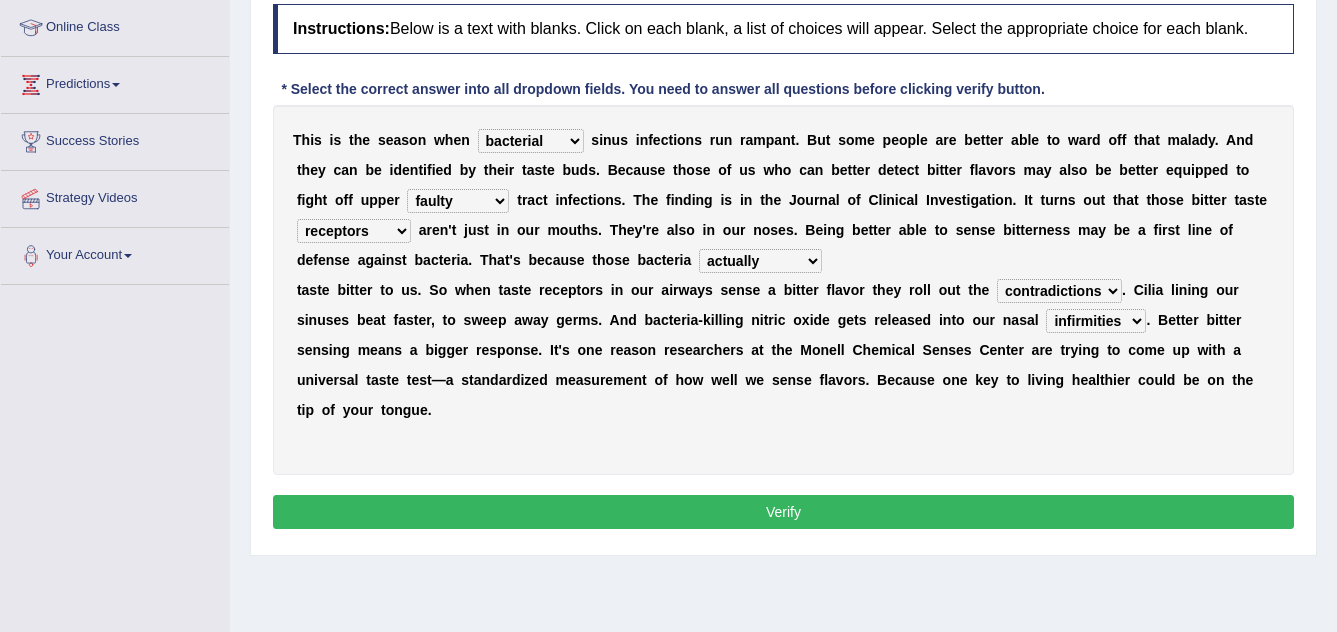 click on "Verify" at bounding box center (783, 512) 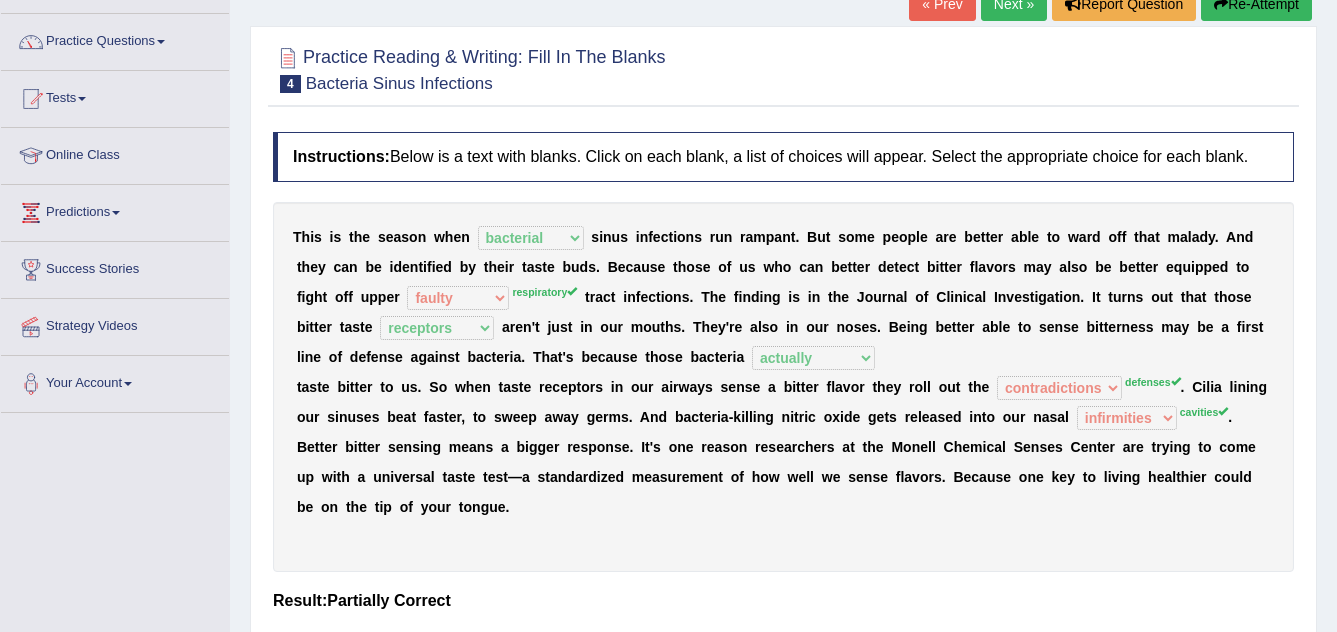 scroll, scrollTop: 138, scrollLeft: 0, axis: vertical 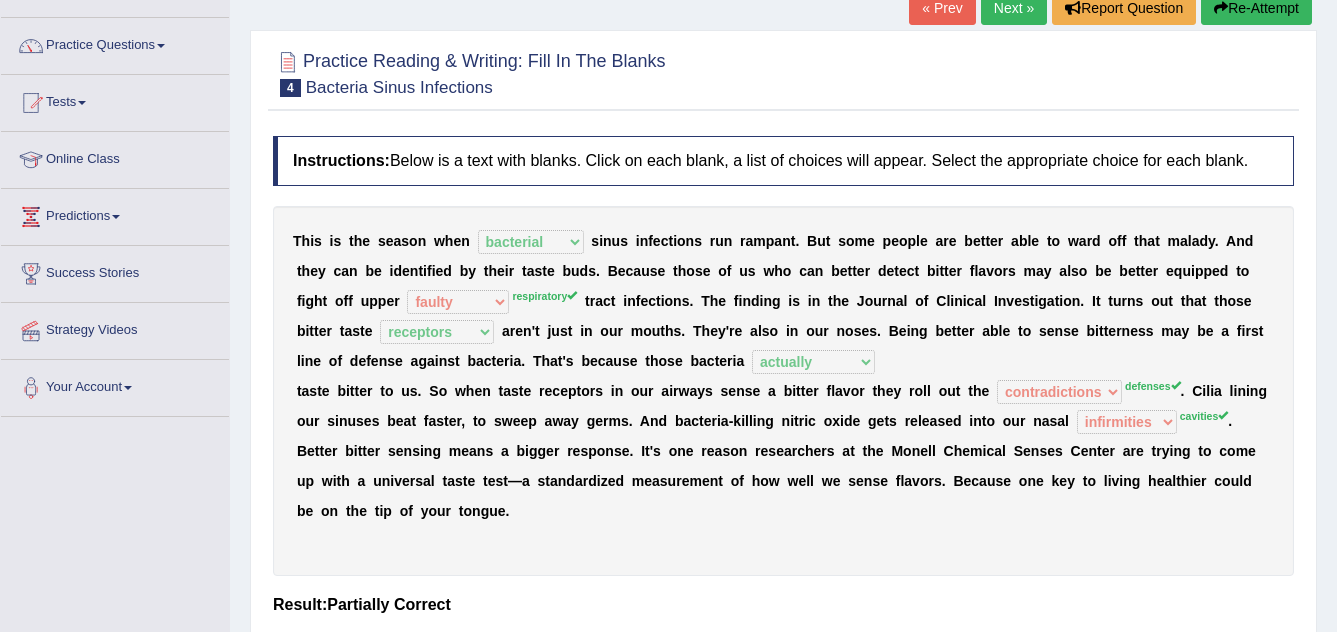 click on "« Prev Next »  Report Question  Re-Attempt" at bounding box center [1113, 10] 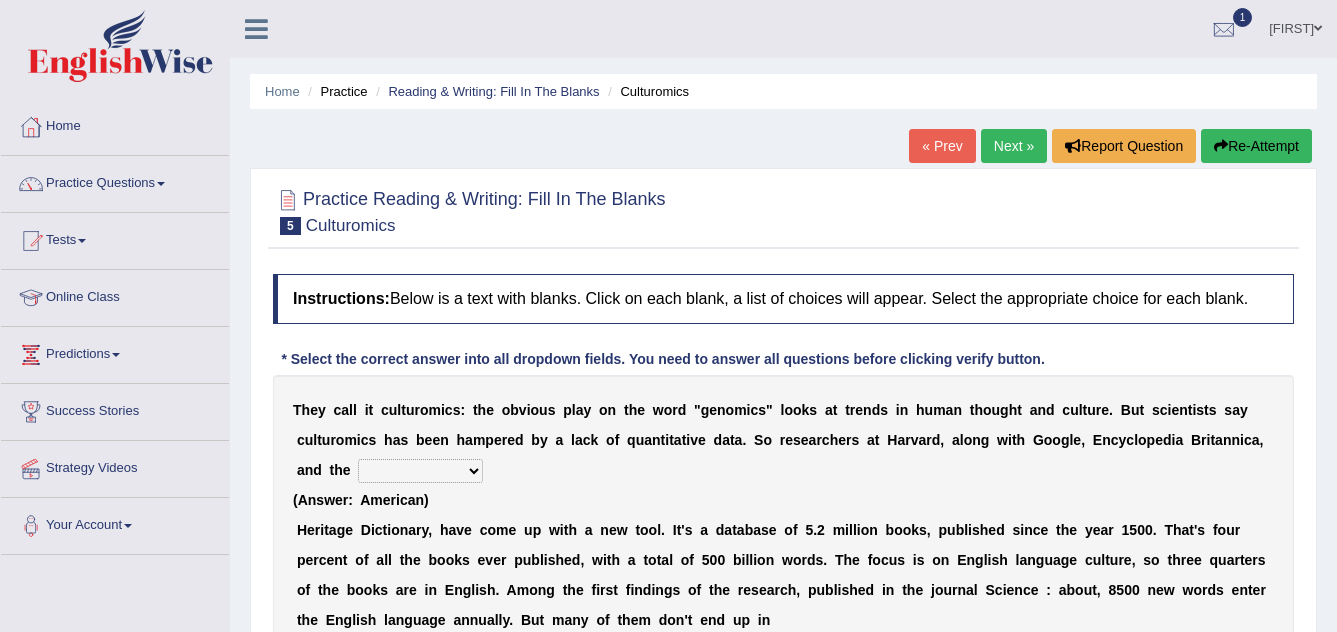 scroll, scrollTop: 0, scrollLeft: 0, axis: both 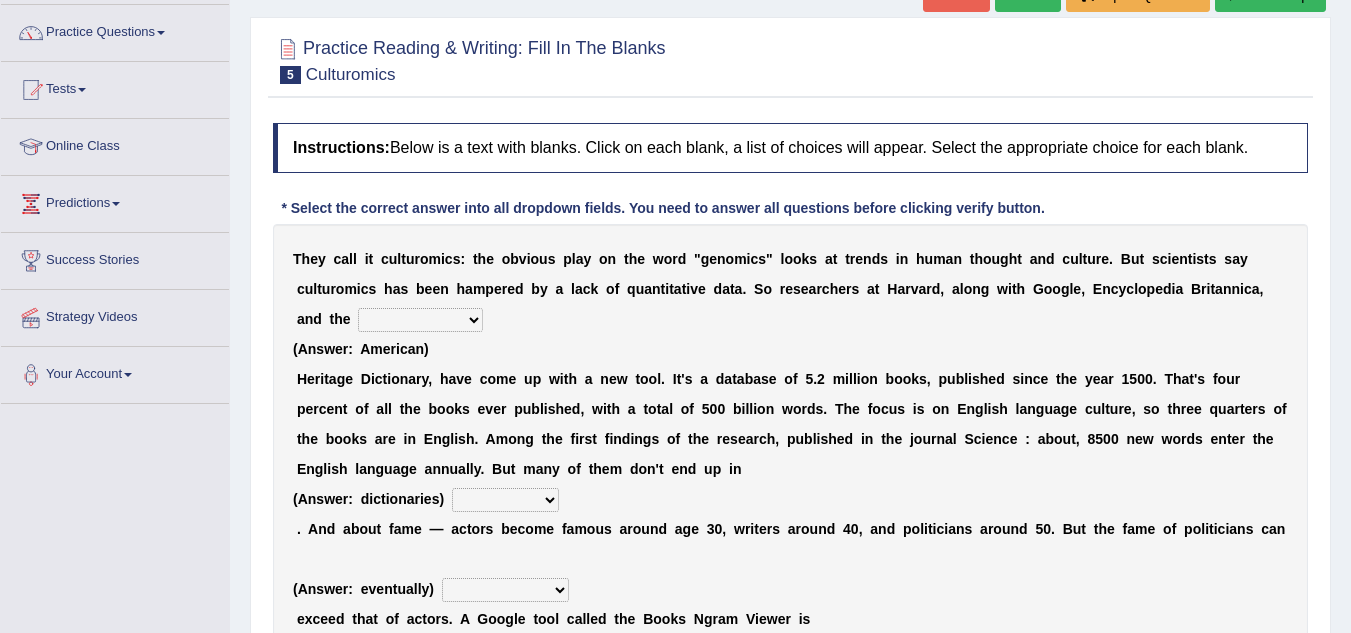 click on "Mettlesome Silicon Acetaminophen American" at bounding box center [420, 320] 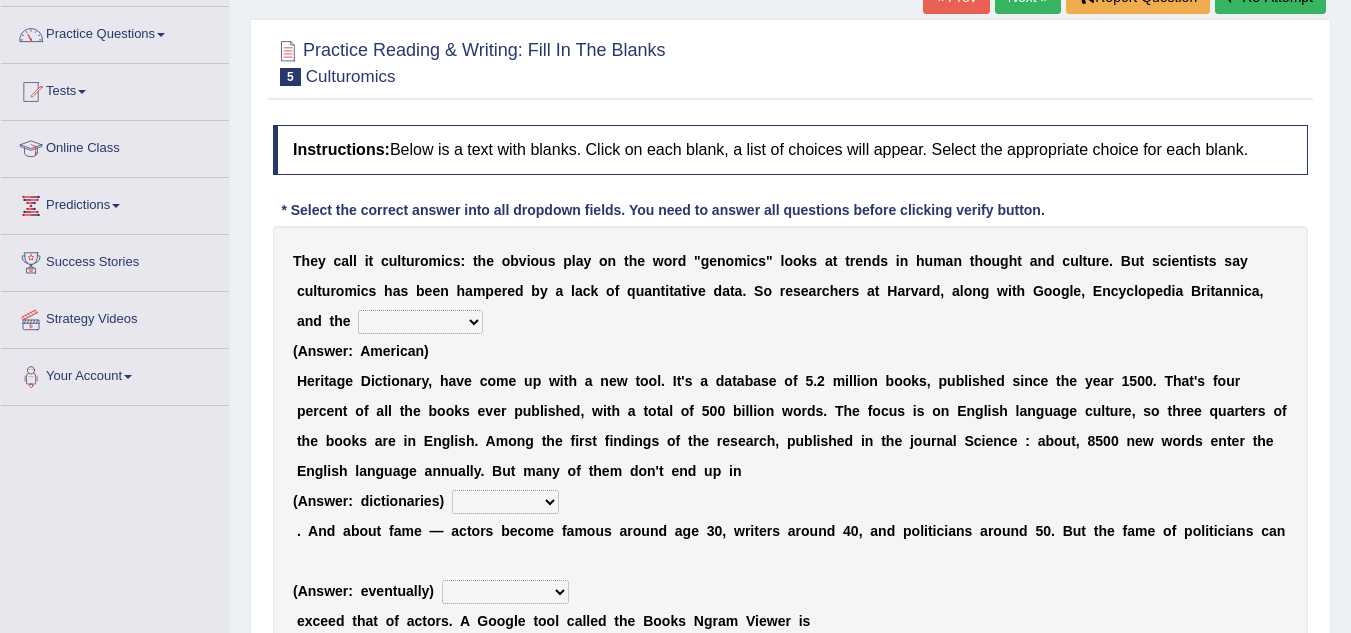 scroll, scrollTop: 148, scrollLeft: 0, axis: vertical 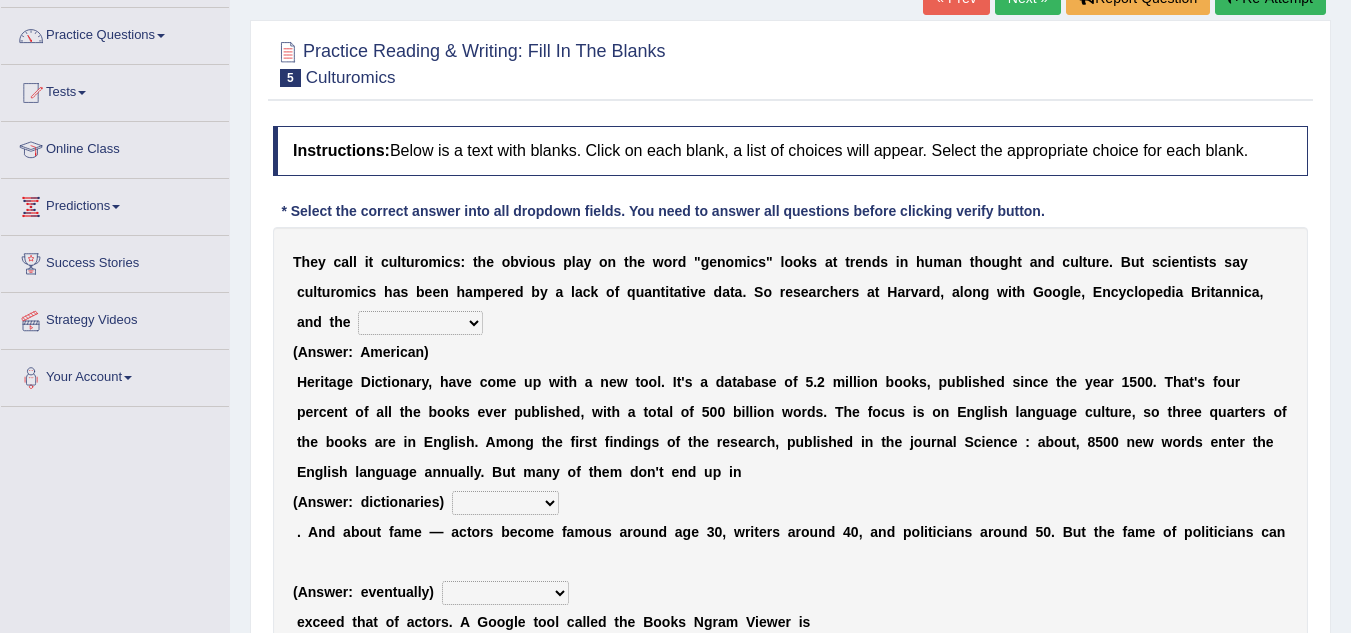 click on "Mettlesome Silicon Acetaminophen American" at bounding box center (420, 323) 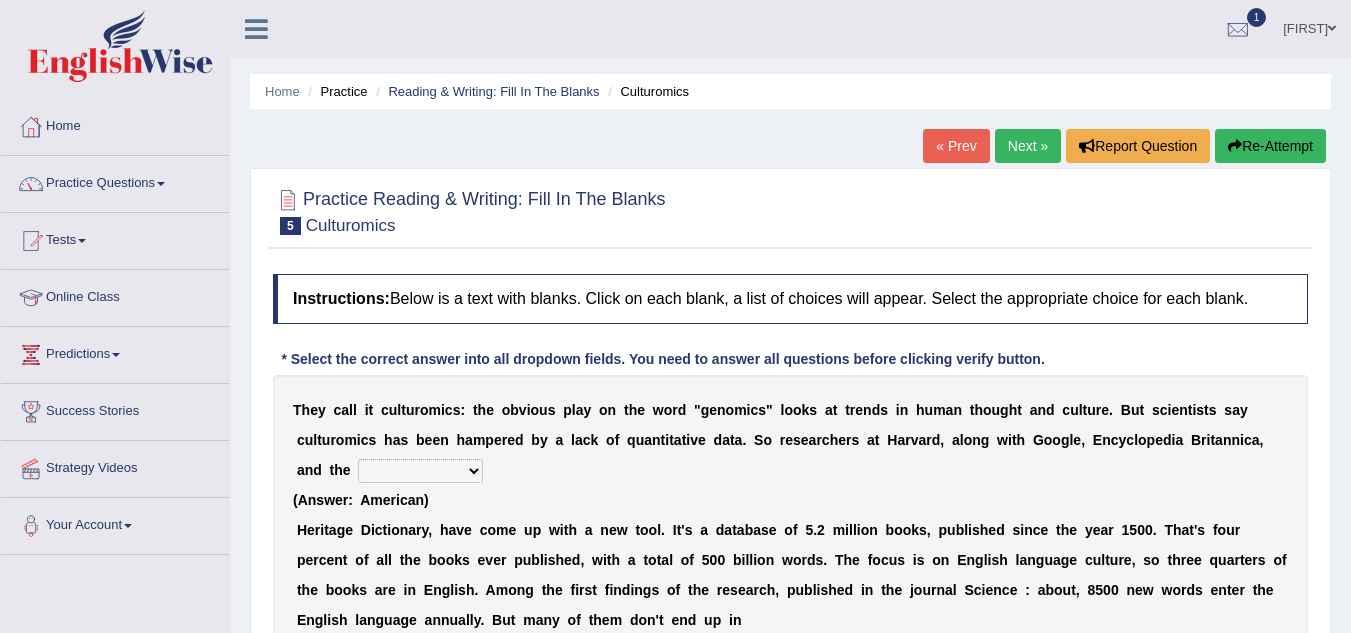 click on "Next »" at bounding box center [1028, 146] 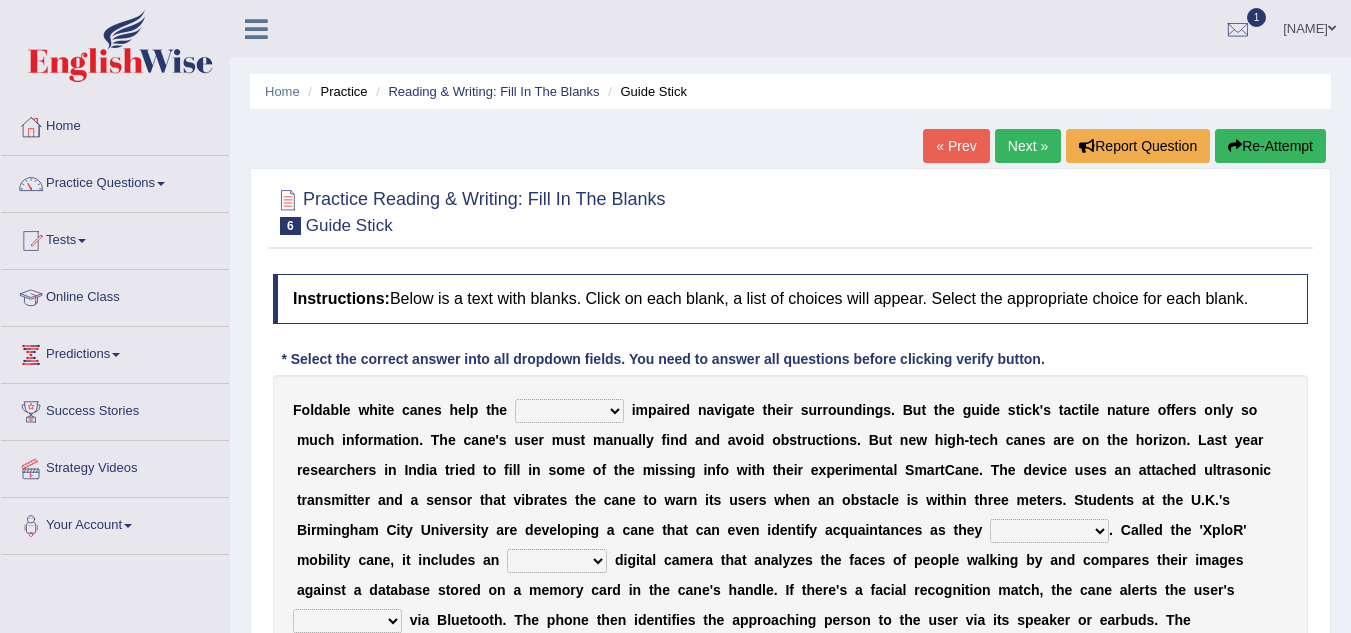 scroll, scrollTop: 0, scrollLeft: 0, axis: both 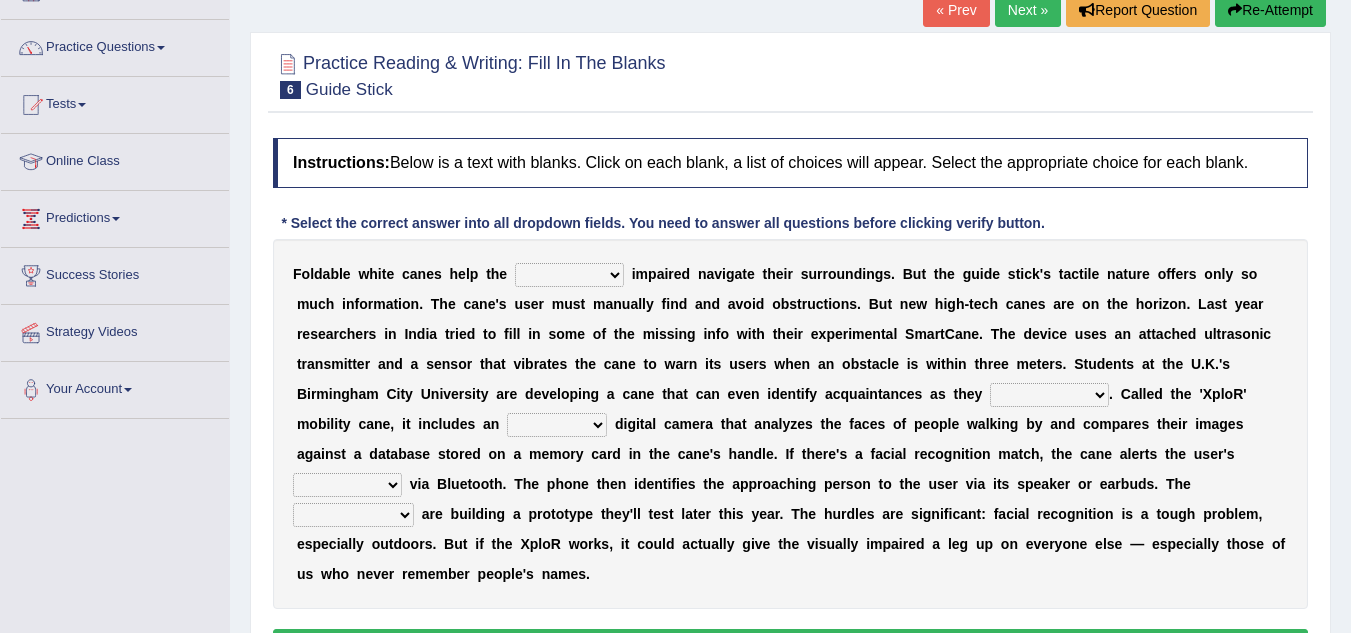 click on "felicity insensitivity visually malleability" at bounding box center (569, 275) 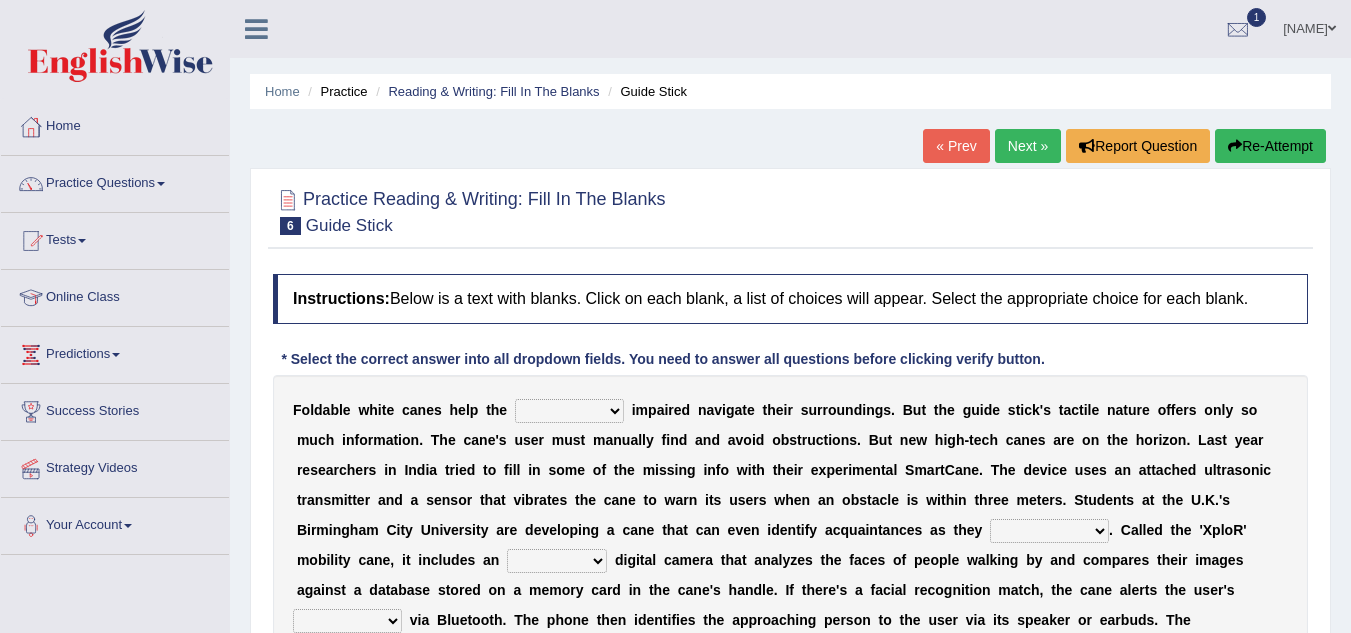 click on "Next »" at bounding box center (1028, 146) 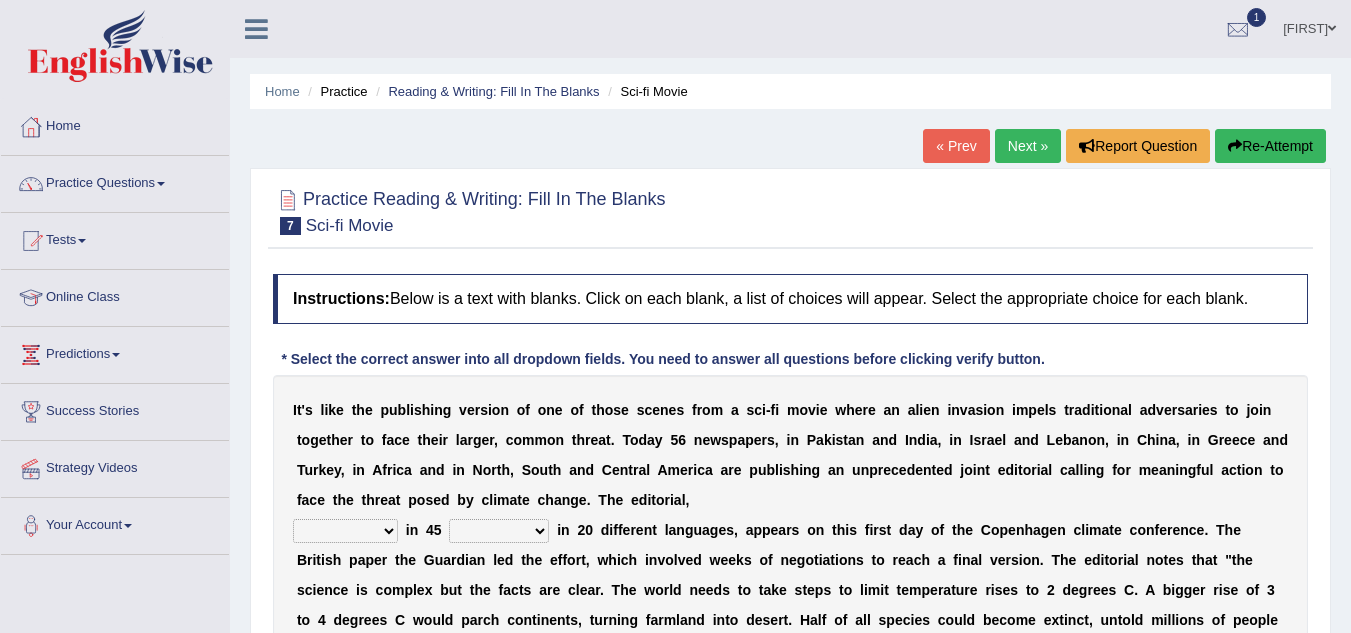 scroll, scrollTop: 143, scrollLeft: 0, axis: vertical 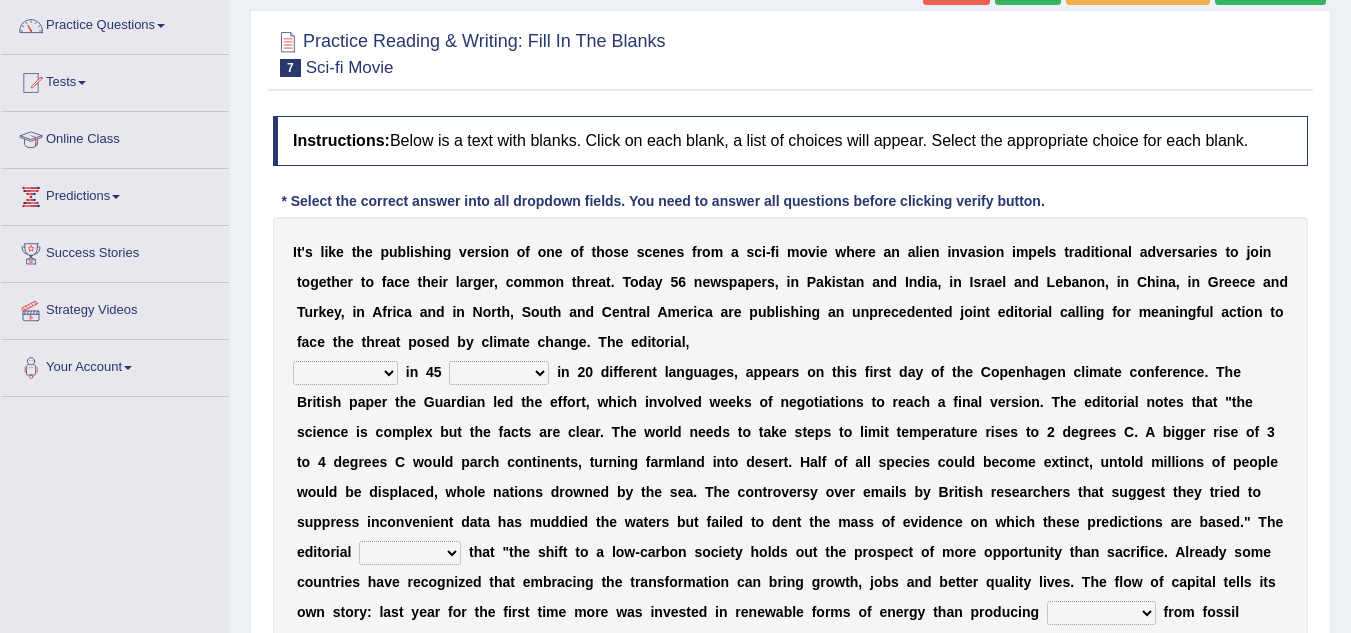 click on "published publicized burnished transmitted" at bounding box center (345, 373) 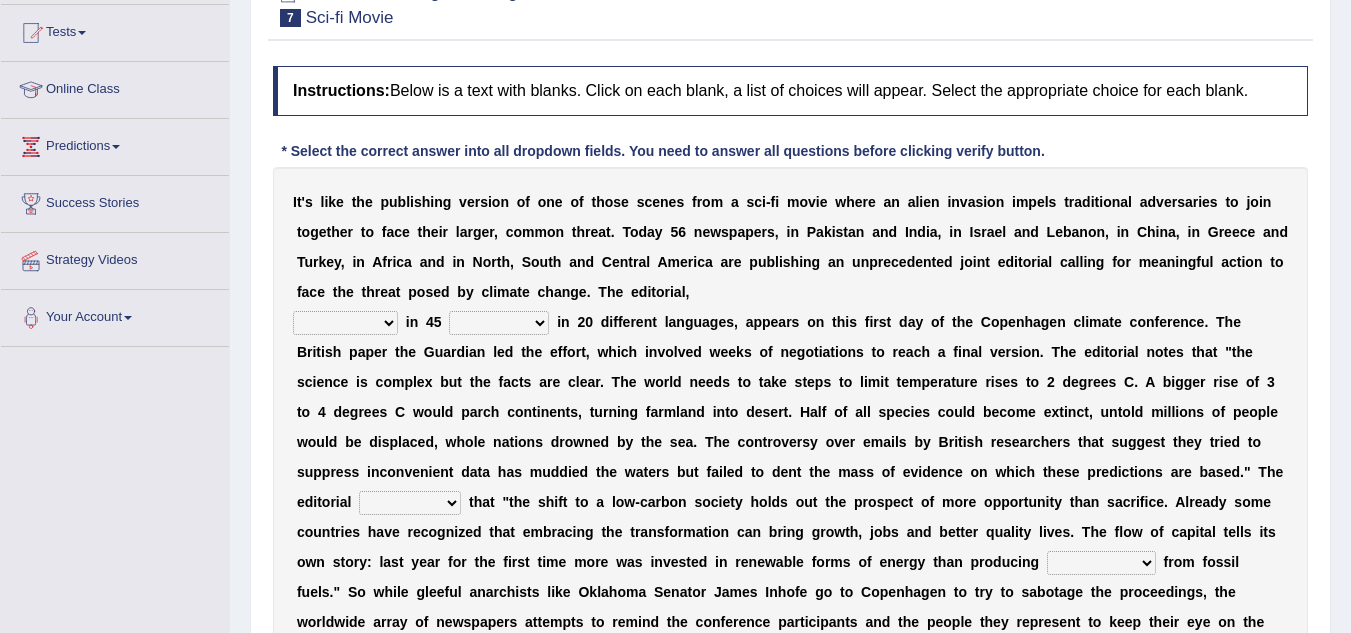 scroll, scrollTop: 240, scrollLeft: 0, axis: vertical 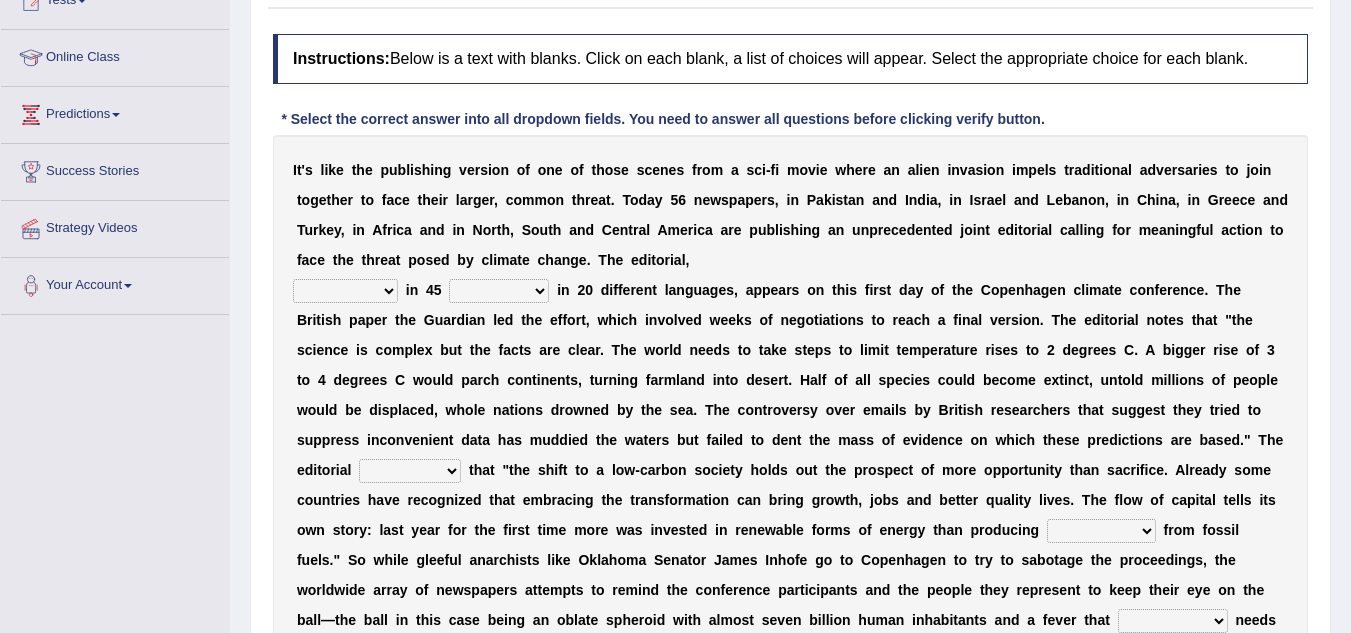 click on "clans countries continents terraces" at bounding box center [499, 291] 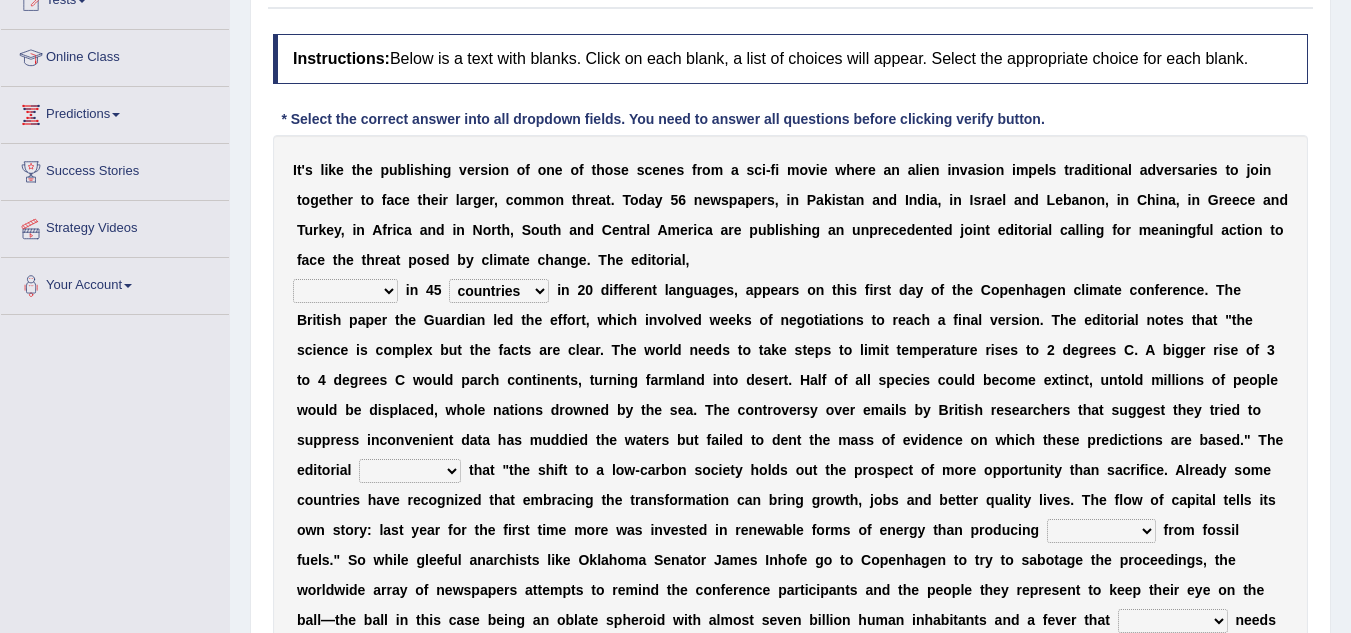click on "clans countries continents terraces" at bounding box center [499, 291] 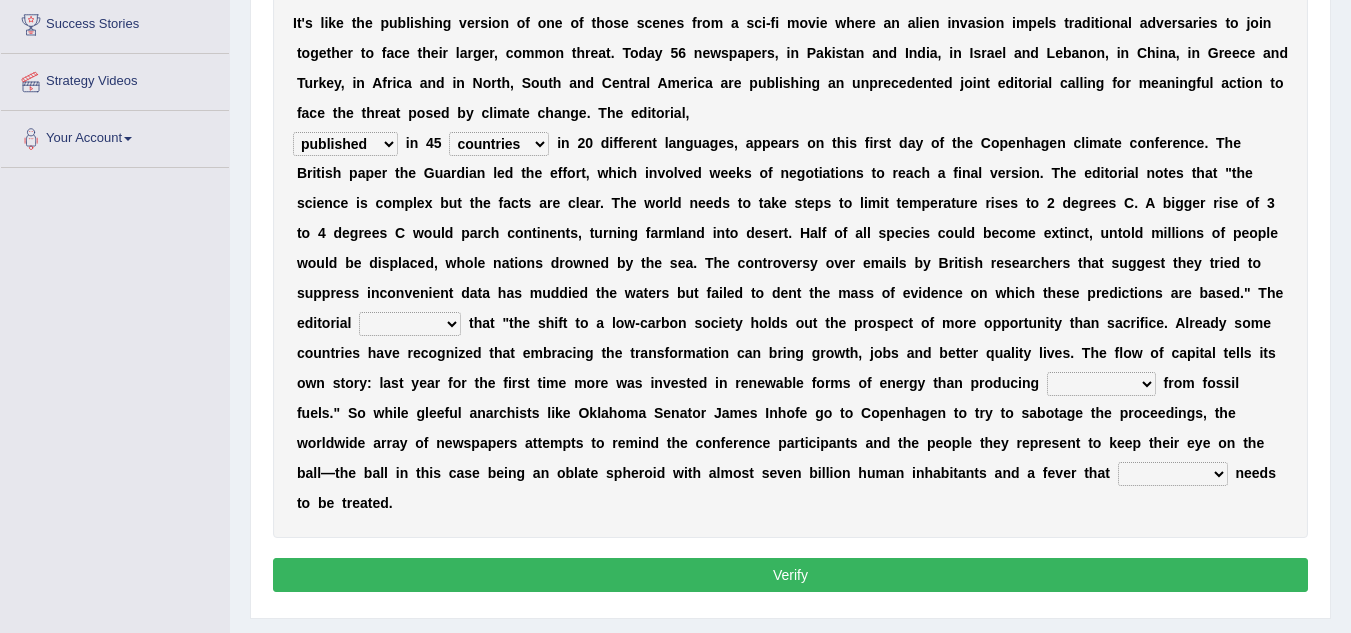 scroll, scrollTop: 416, scrollLeft: 0, axis: vertical 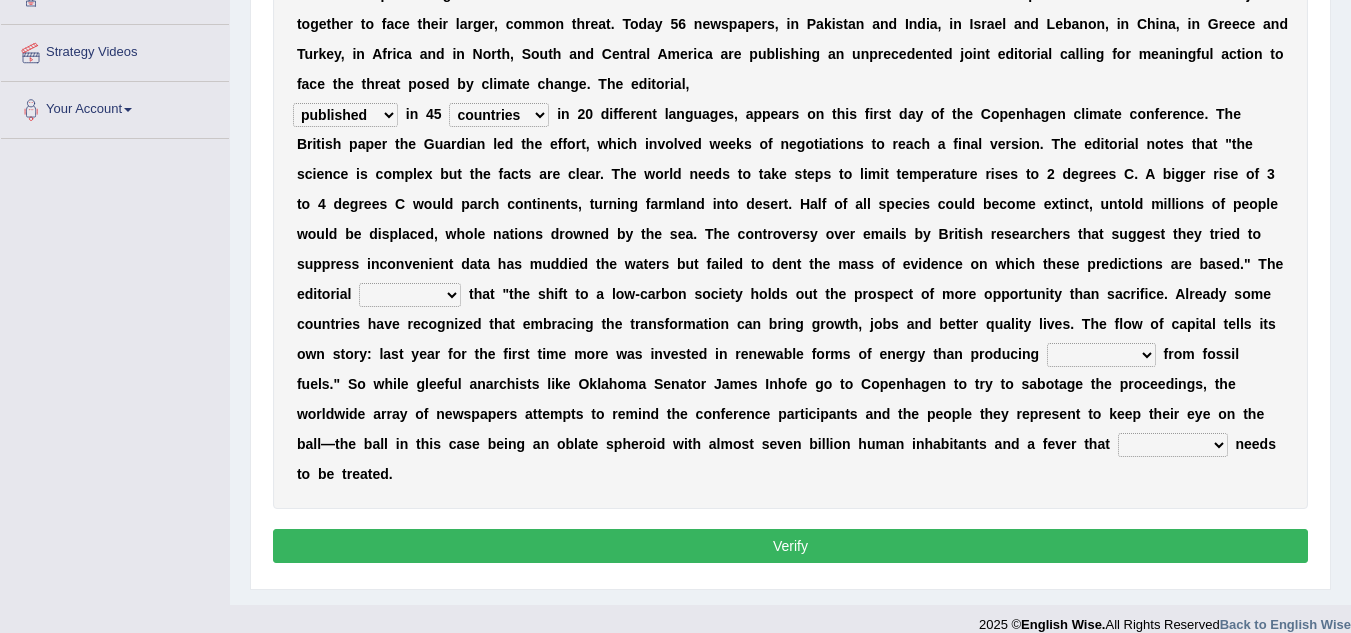 click on "modified protested recognized declined" at bounding box center (410, 295) 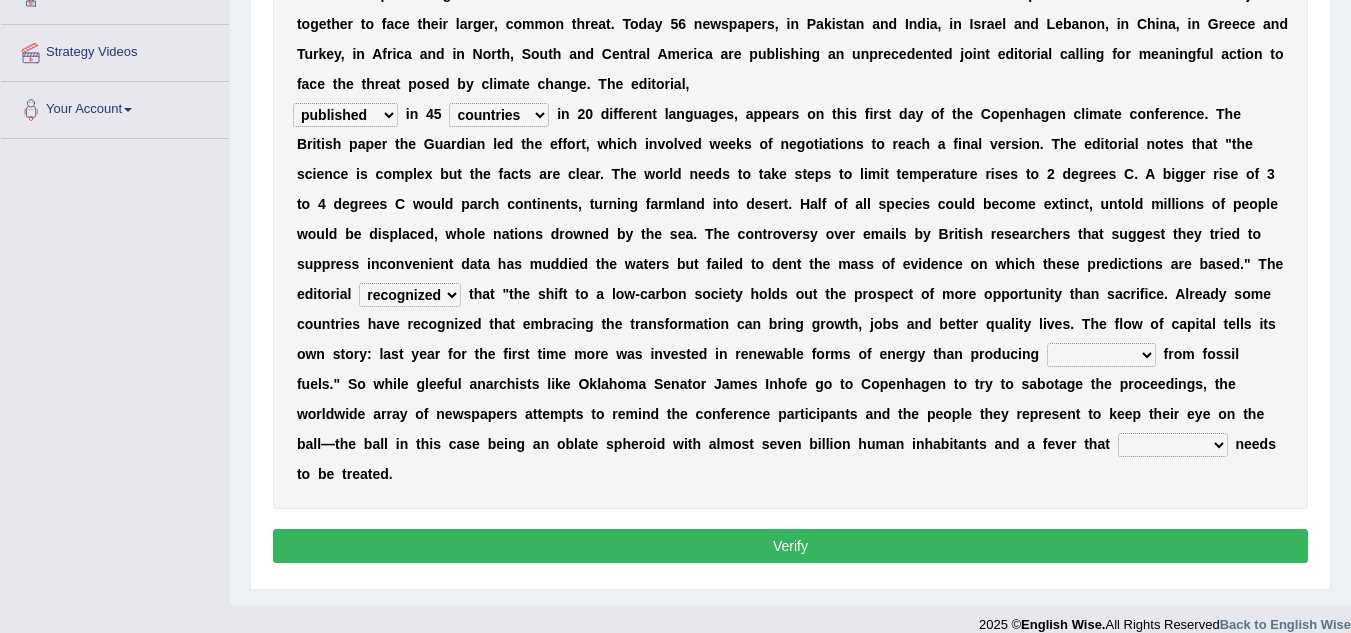 click on "electricity indivisibility negativity significance" at bounding box center (1101, 355) 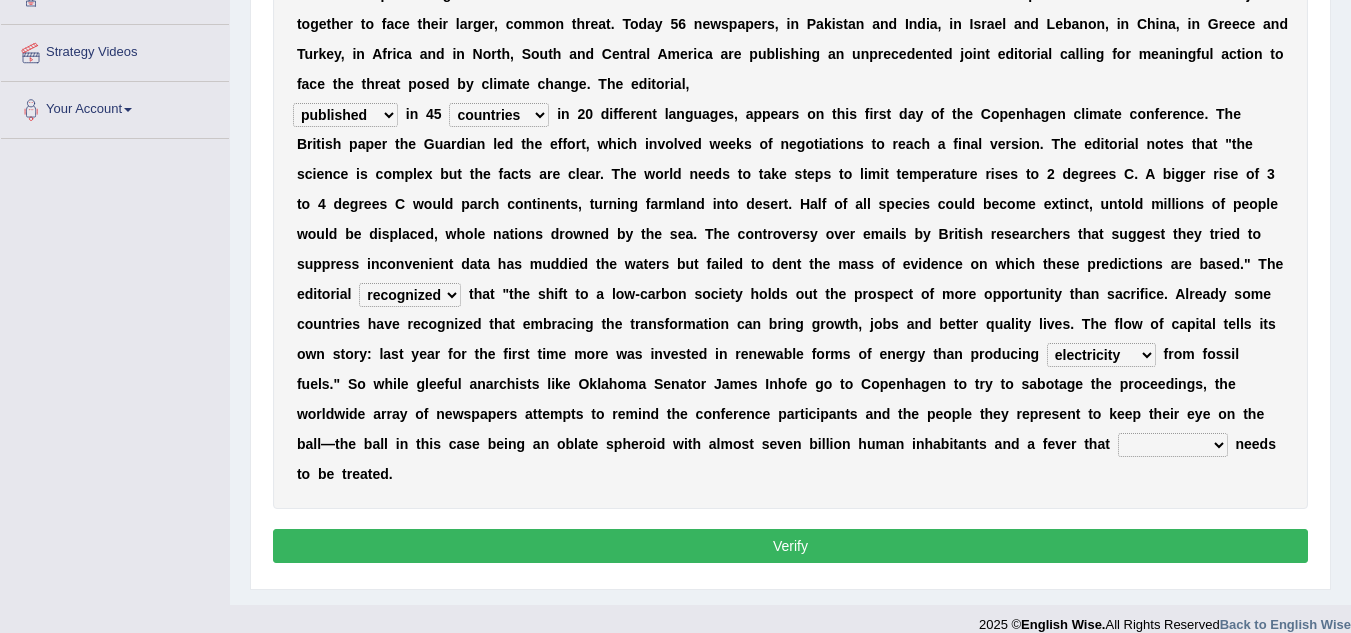 click on "electricity indivisibility negativity significance" at bounding box center [1101, 355] 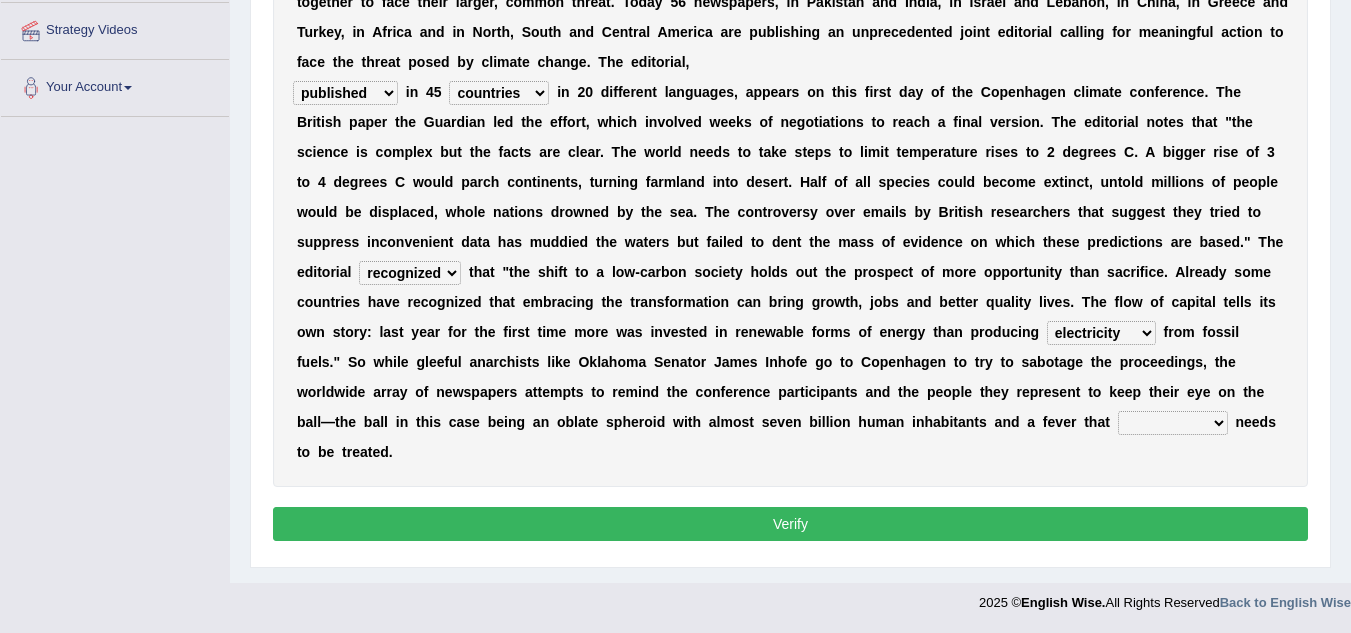 click on "solicitously desperately ephemerally peripherally" at bounding box center [1173, 423] 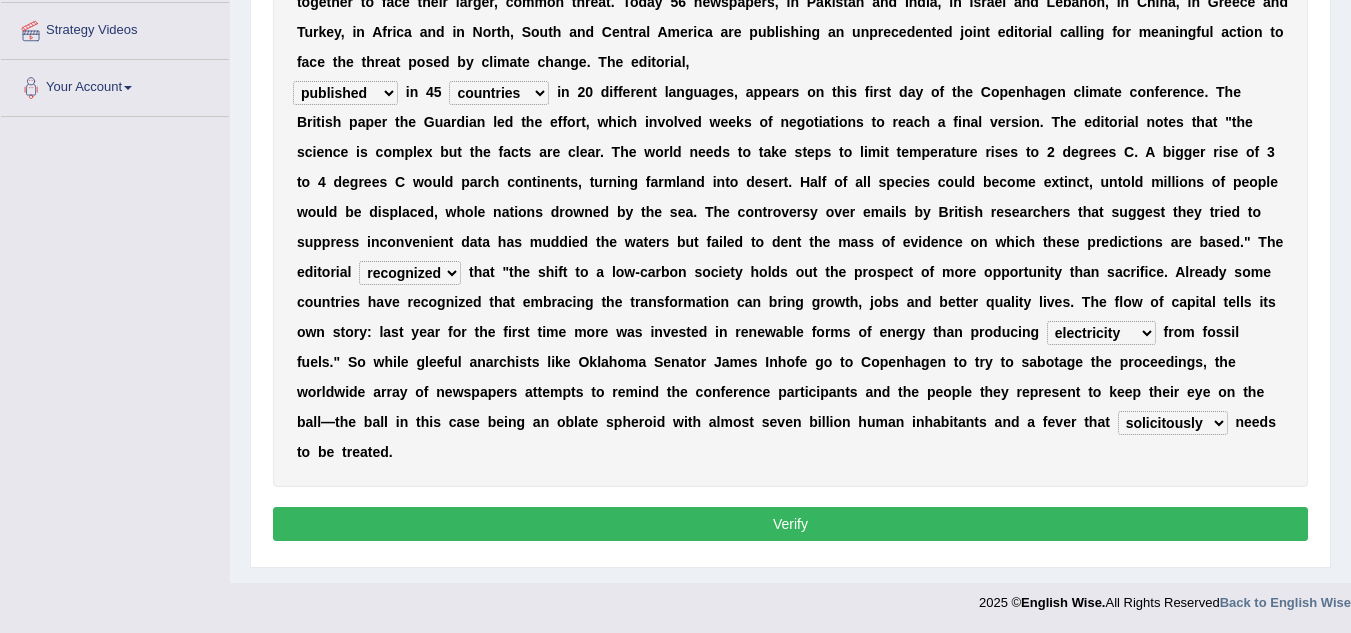 click on "solicitously desperately ephemerally peripherally" at bounding box center [1173, 423] 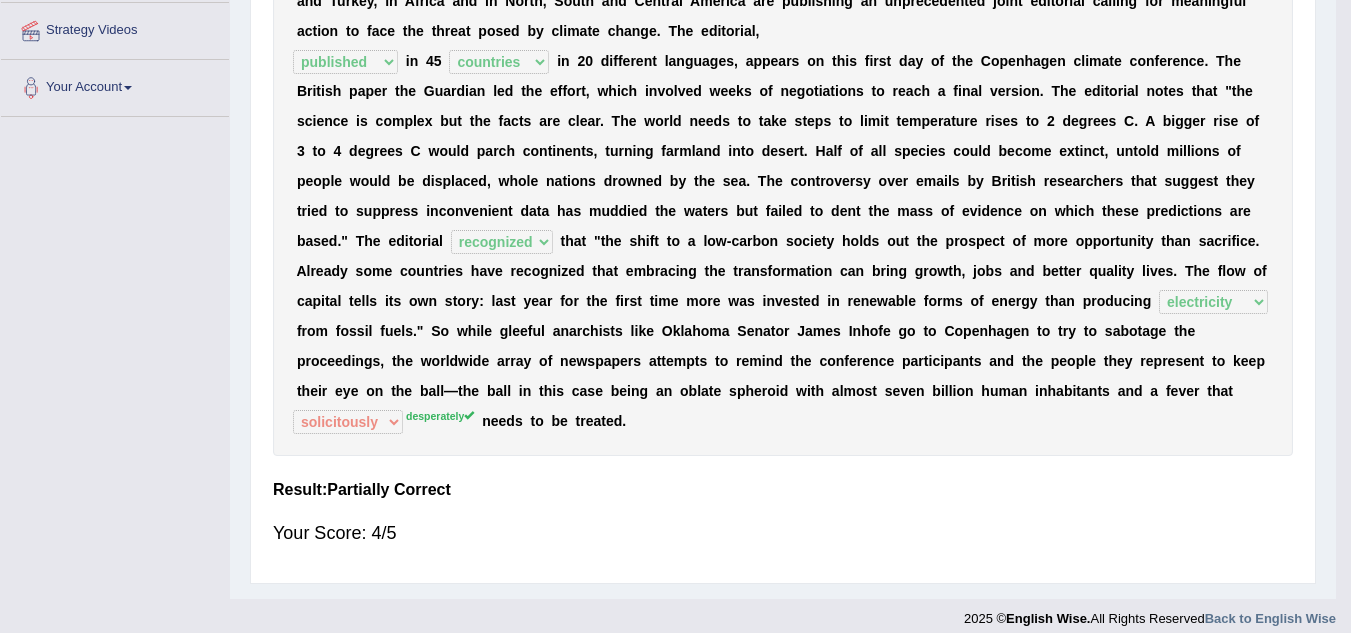 scroll, scrollTop: 417, scrollLeft: 0, axis: vertical 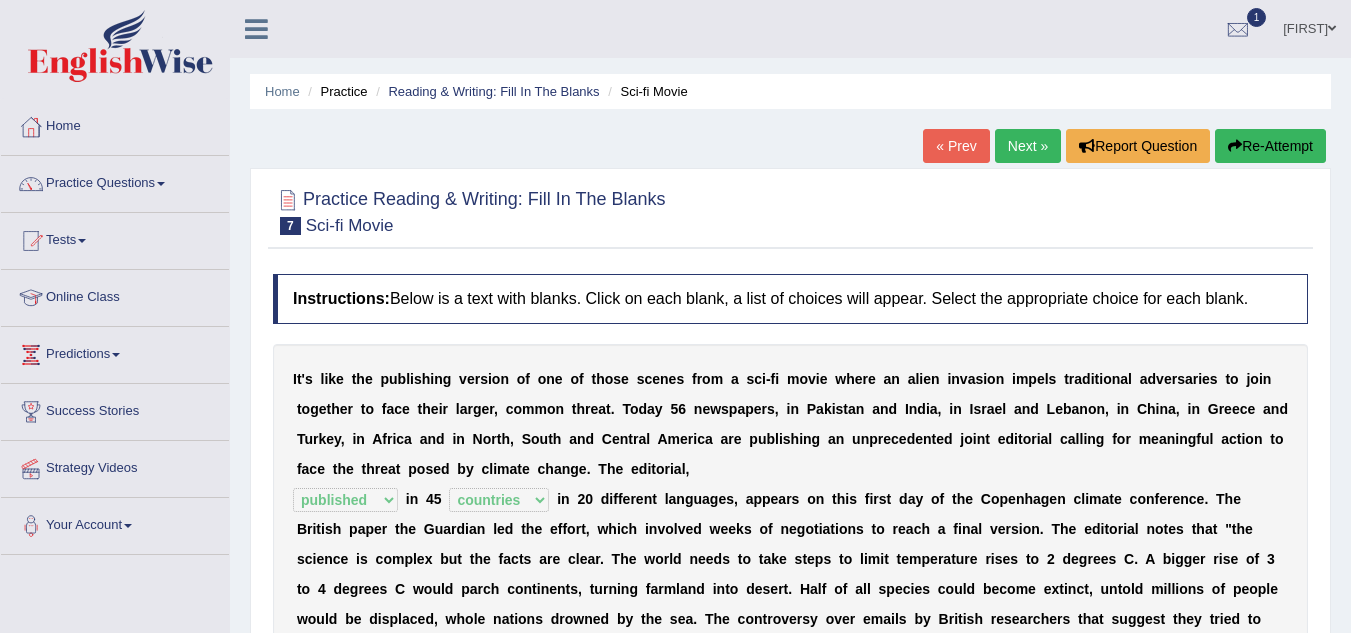 click on "Next »" at bounding box center (1028, 146) 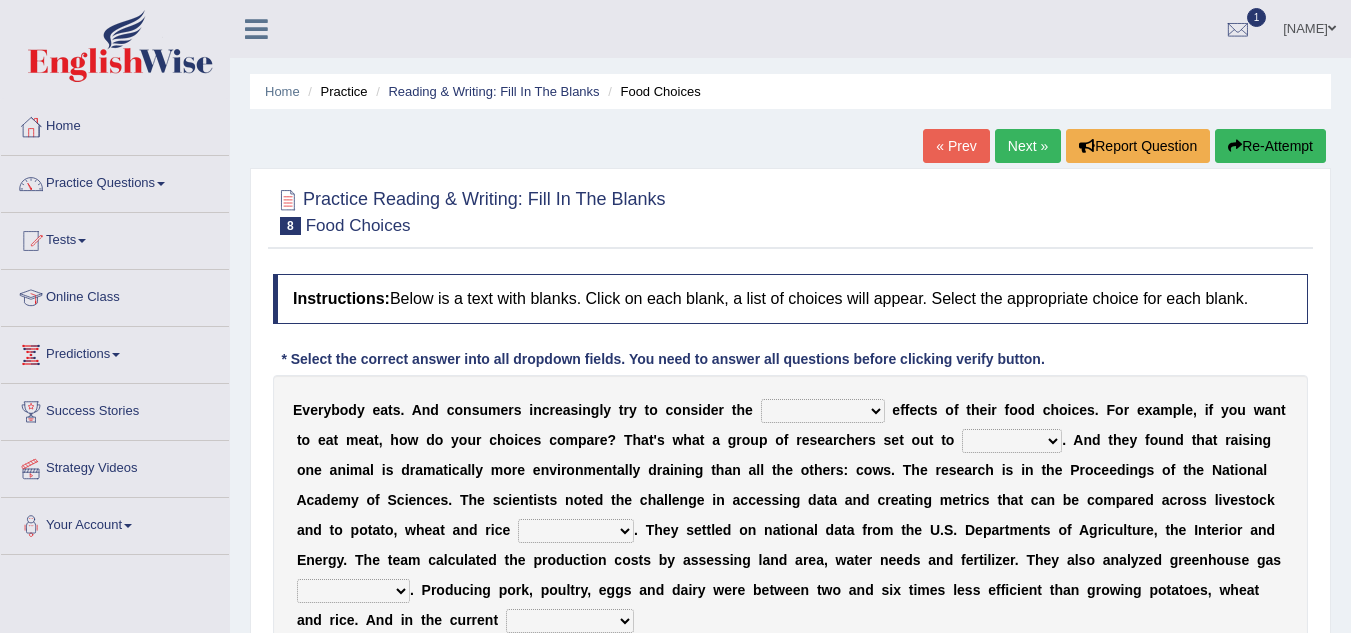 scroll, scrollTop: 0, scrollLeft: 0, axis: both 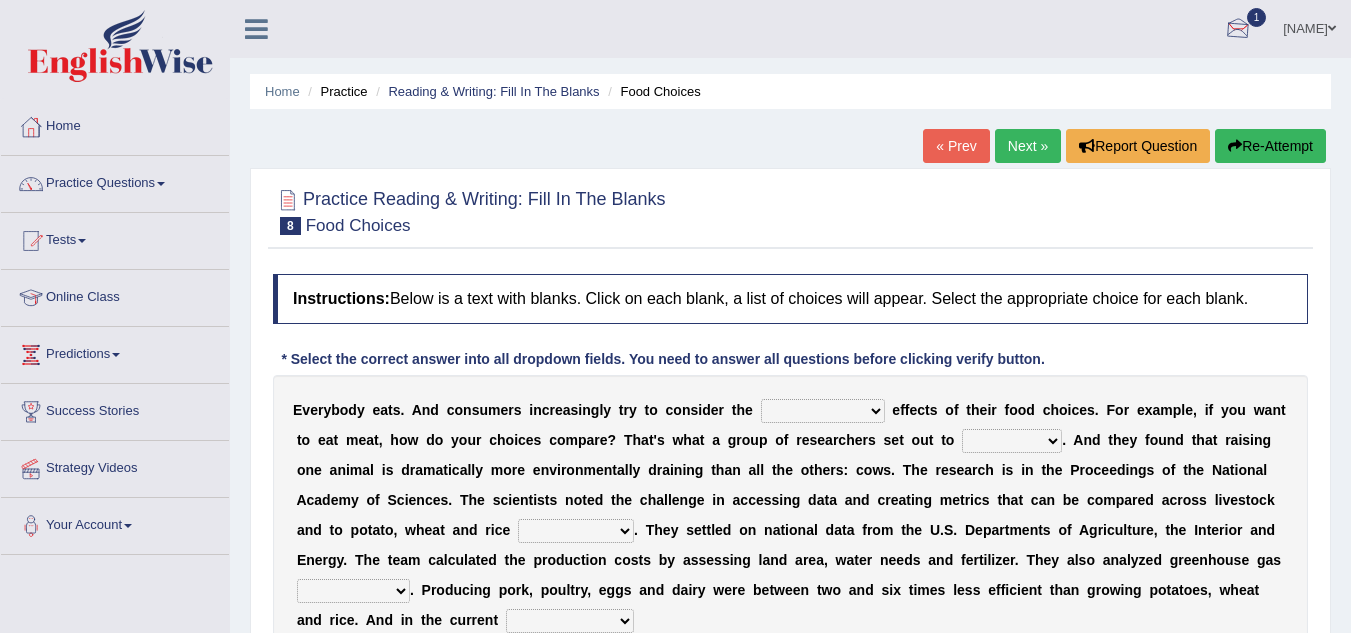 click at bounding box center [1238, 30] 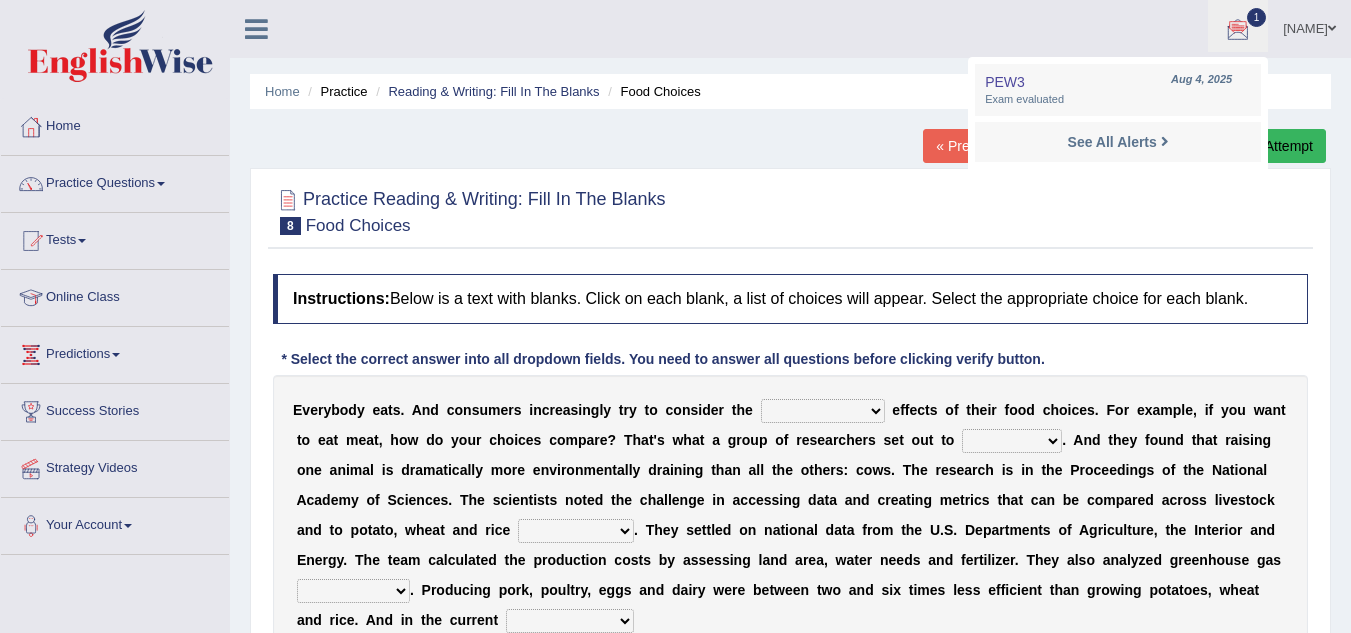 click at bounding box center [1238, 30] 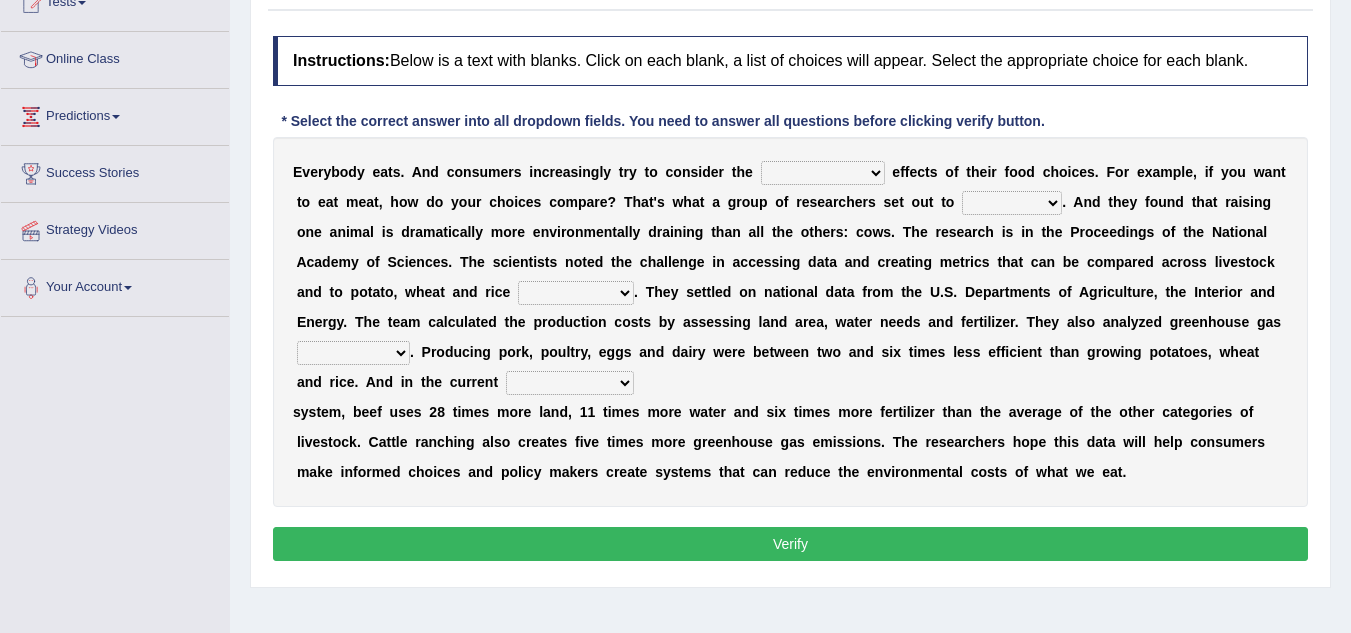 scroll, scrollTop: 239, scrollLeft: 0, axis: vertical 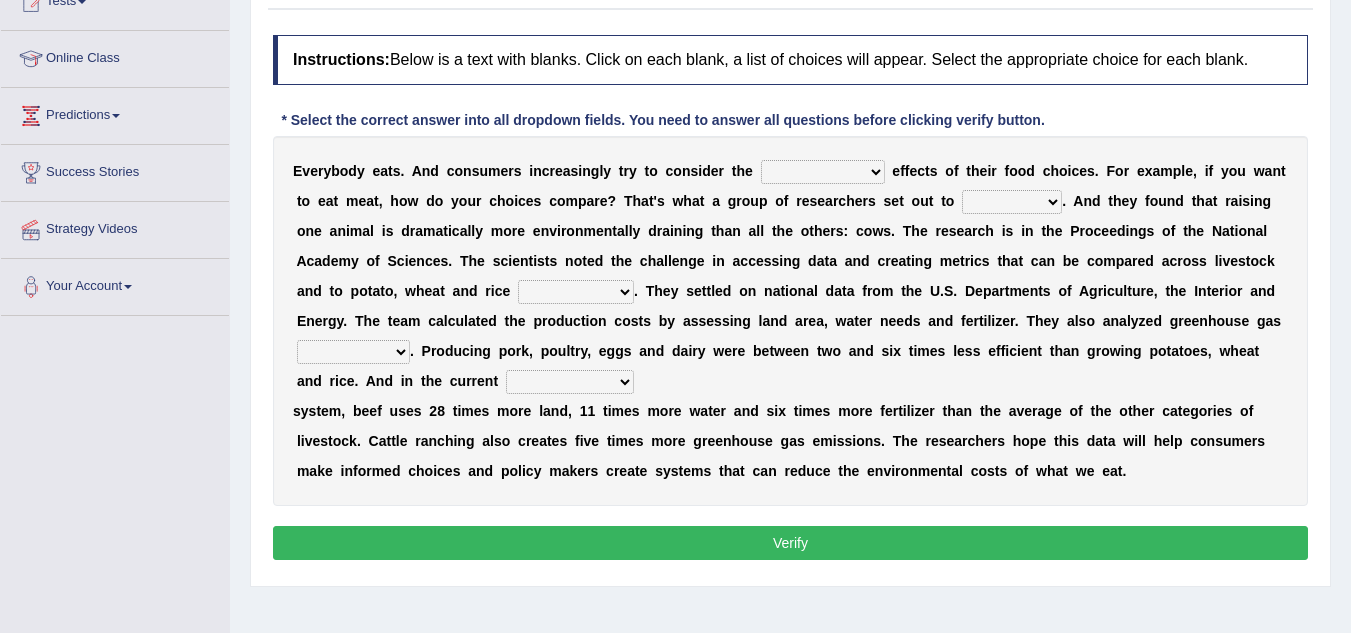 click on "spiritual economic environmental material" at bounding box center (823, 172) 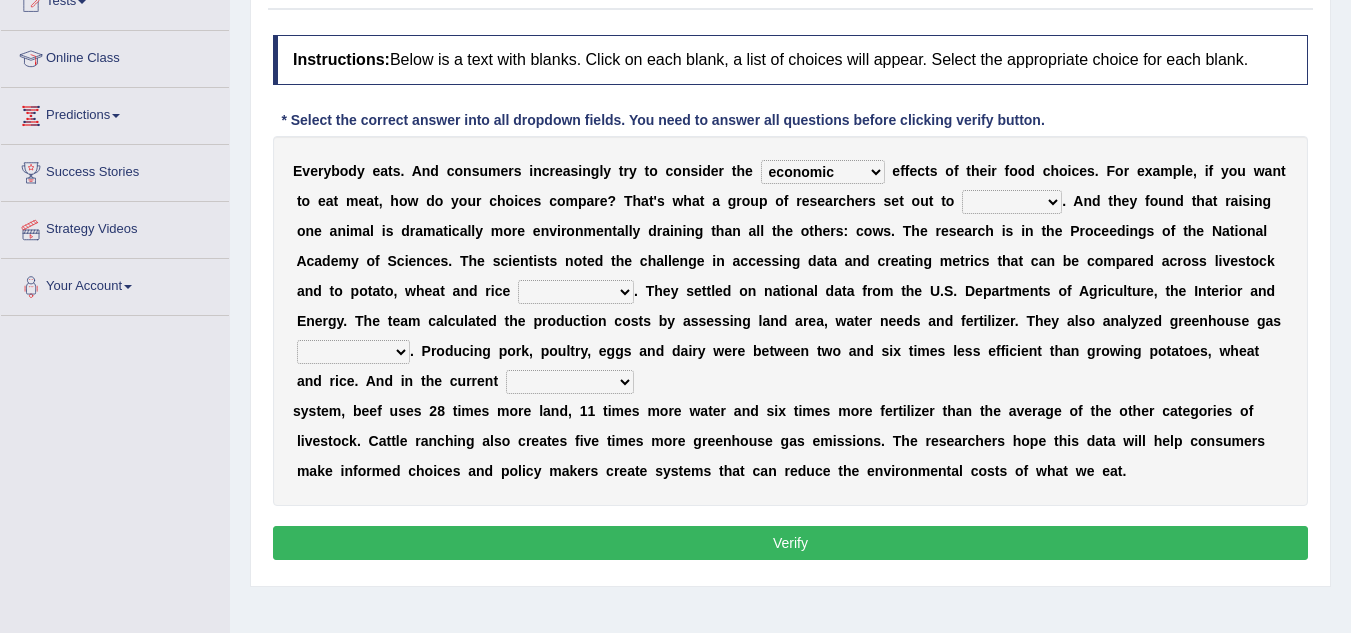 click on "spiritual economic environmental material" at bounding box center [823, 172] 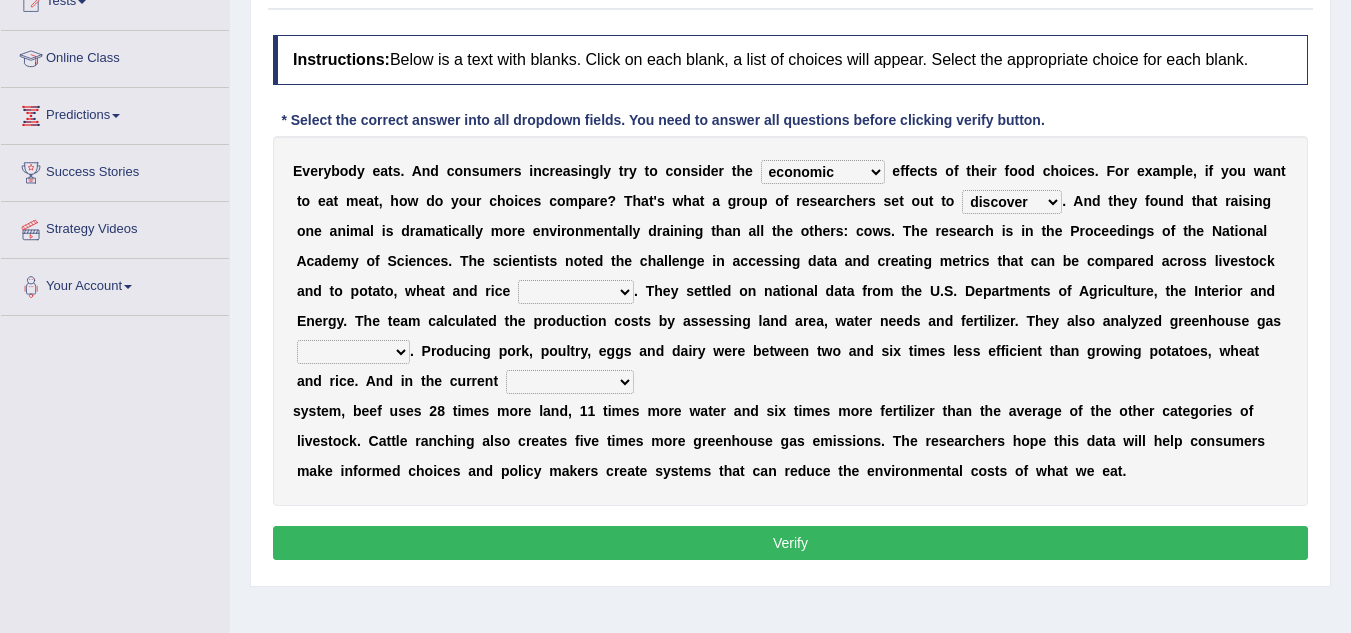 click on "exemplify squander discover purchase" at bounding box center [1012, 202] 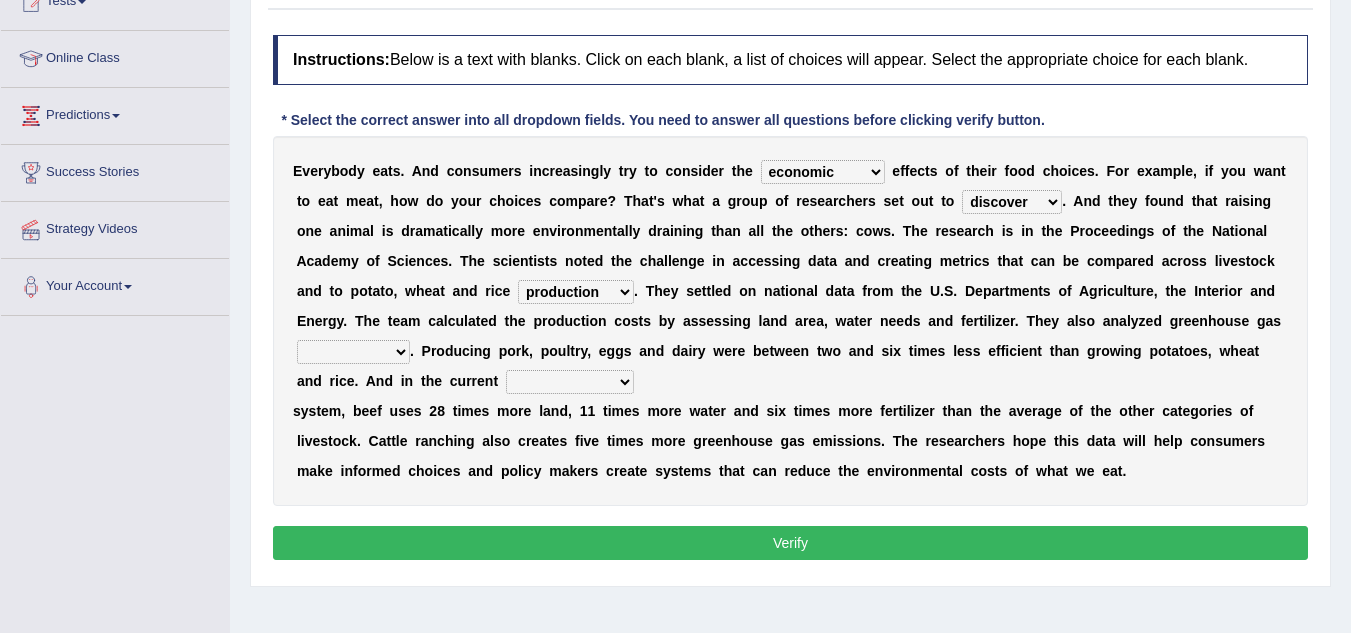 click on "production corruption consumption inventory" at bounding box center (576, 292) 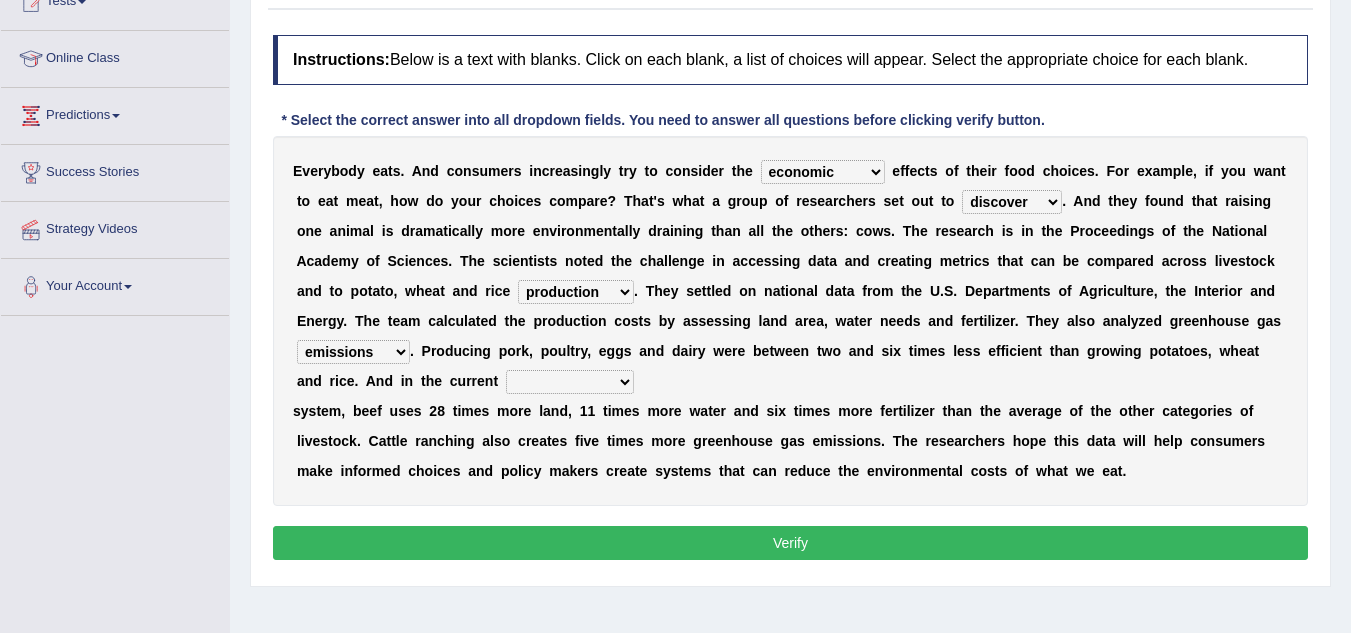 click on "agricultural impalpable ungrammatical terminal" at bounding box center (570, 382) 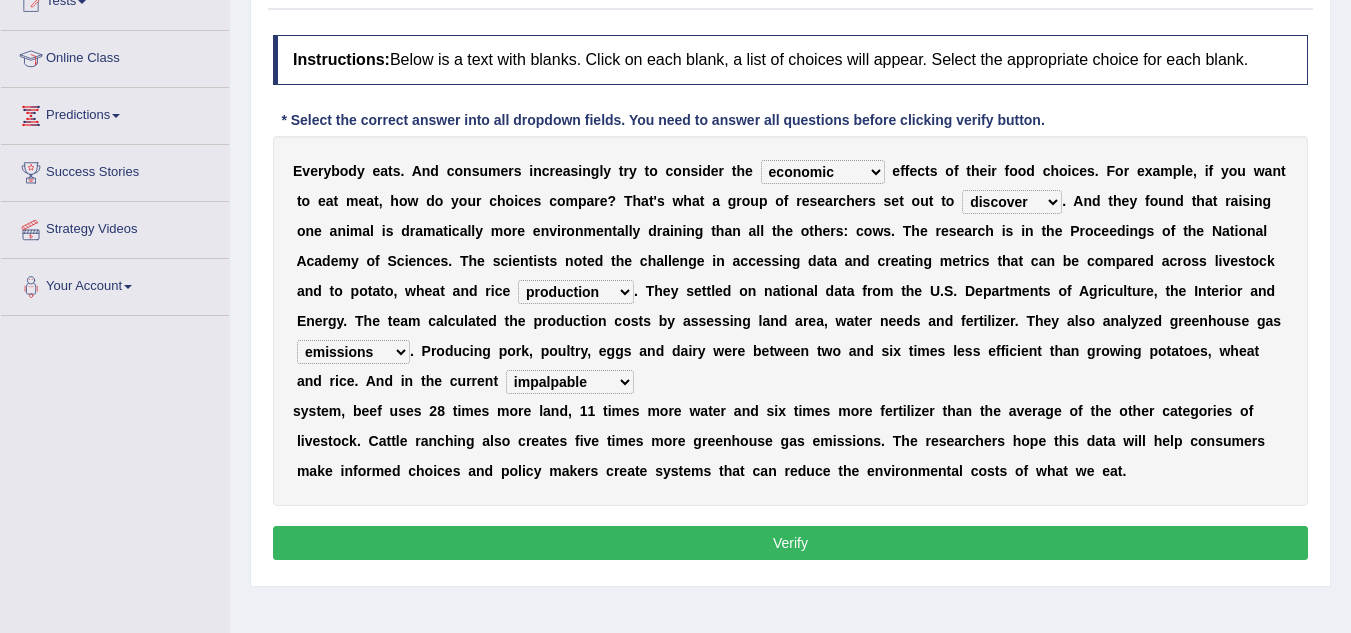 click on "Verify" at bounding box center (790, 543) 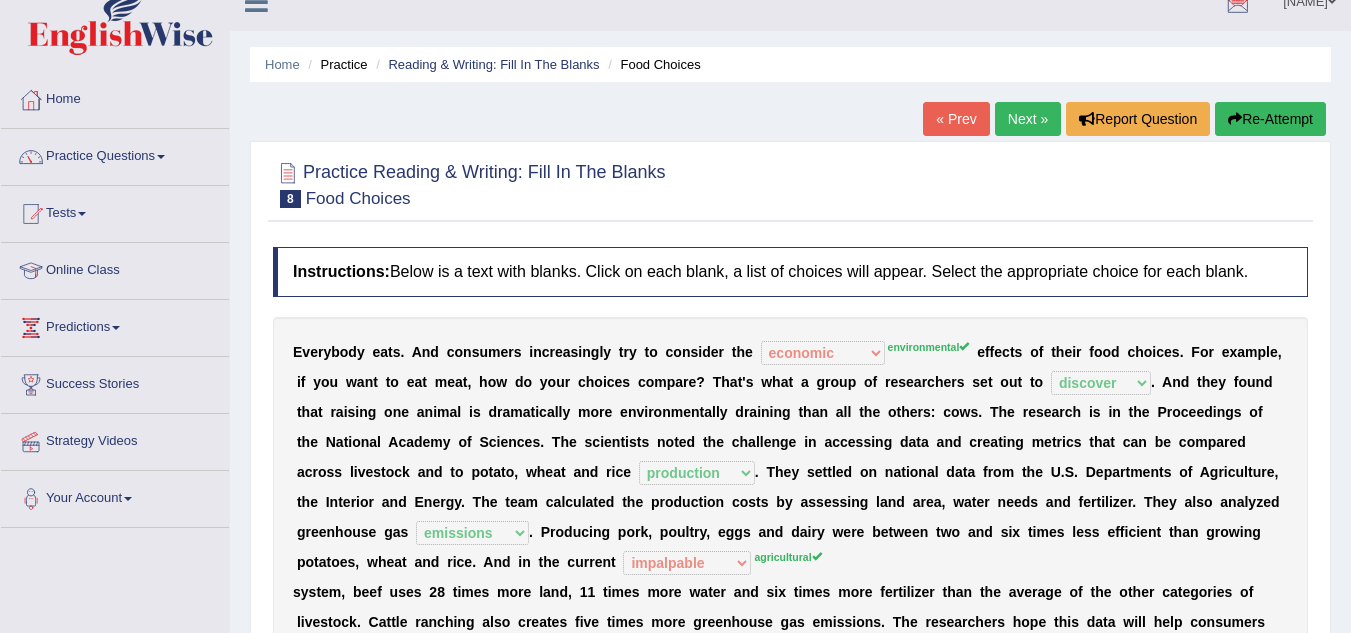 scroll, scrollTop: 24, scrollLeft: 0, axis: vertical 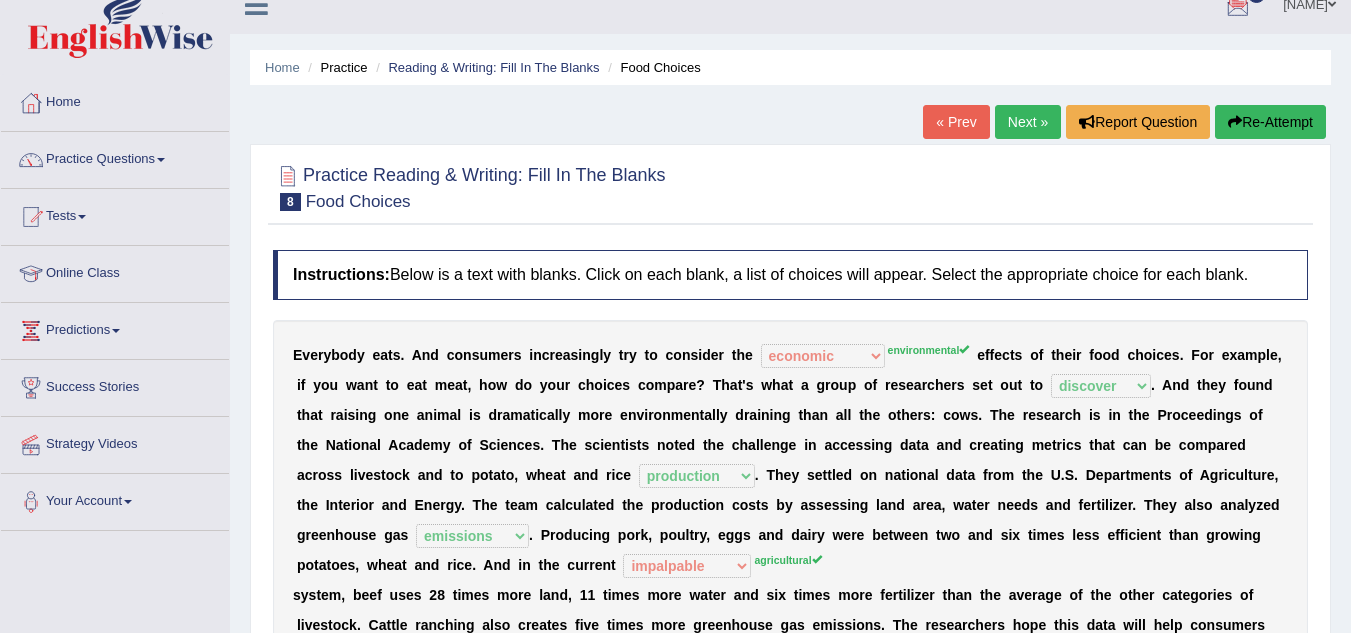 click on "Next »" at bounding box center [1028, 122] 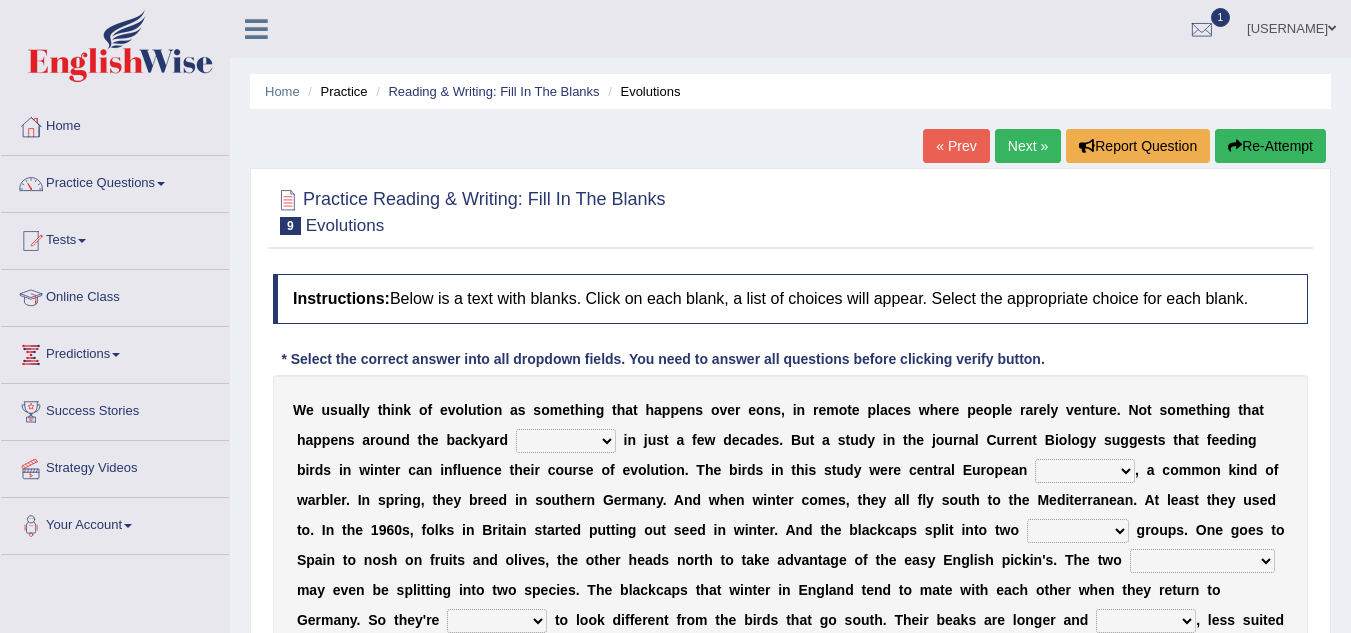 scroll, scrollTop: 0, scrollLeft: 0, axis: both 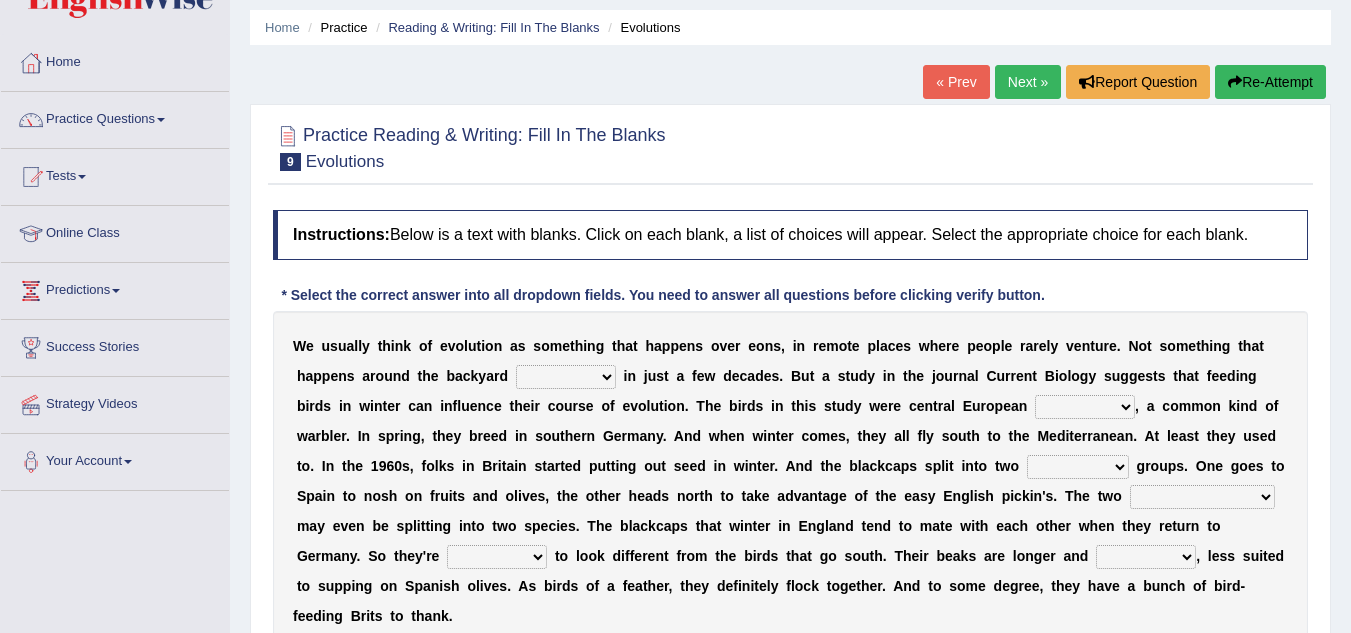 click on "beaver believer birdfeeder phonier" at bounding box center (566, 377) 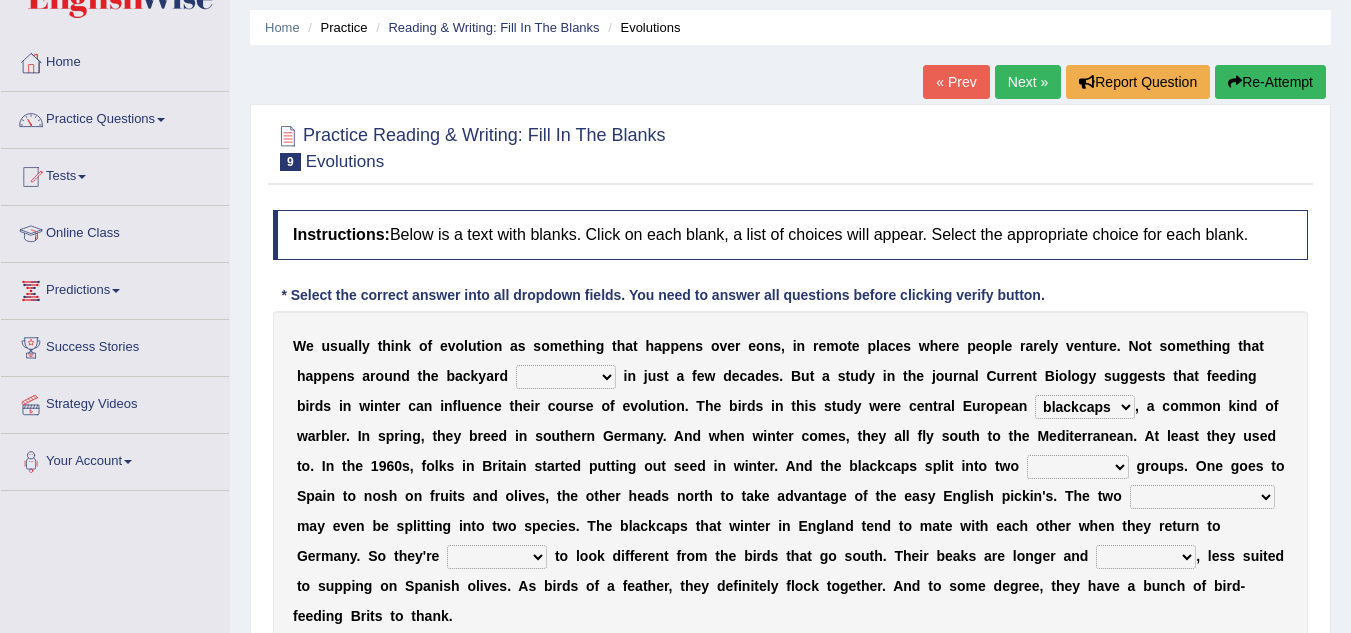 click on "blackcaps pox flaps chats" at bounding box center [1085, 407] 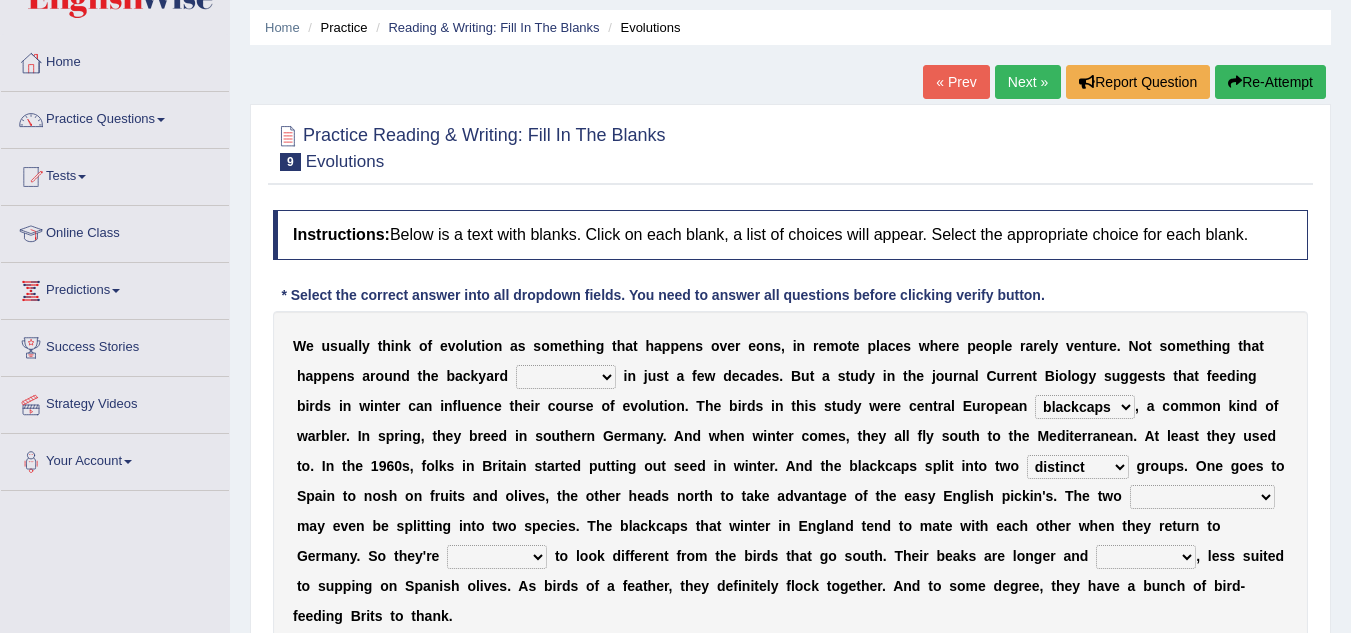 click on "distinct bit disconnect split" at bounding box center [1078, 467] 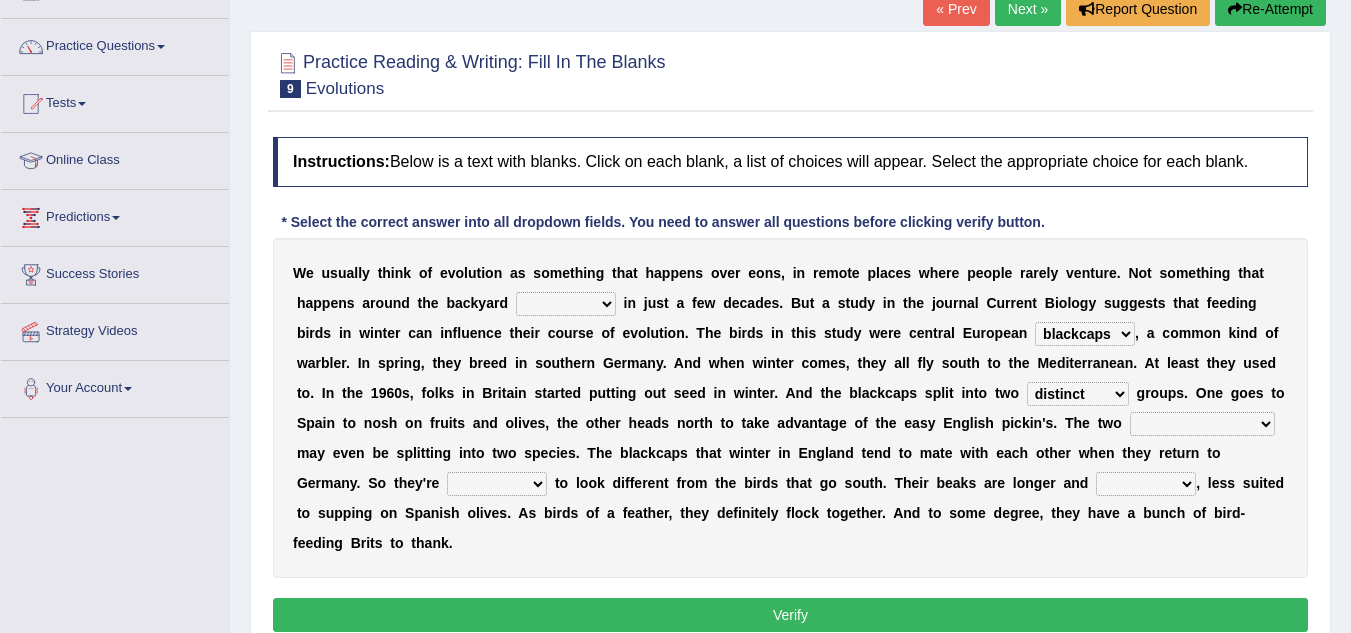 scroll, scrollTop: 141, scrollLeft: 0, axis: vertical 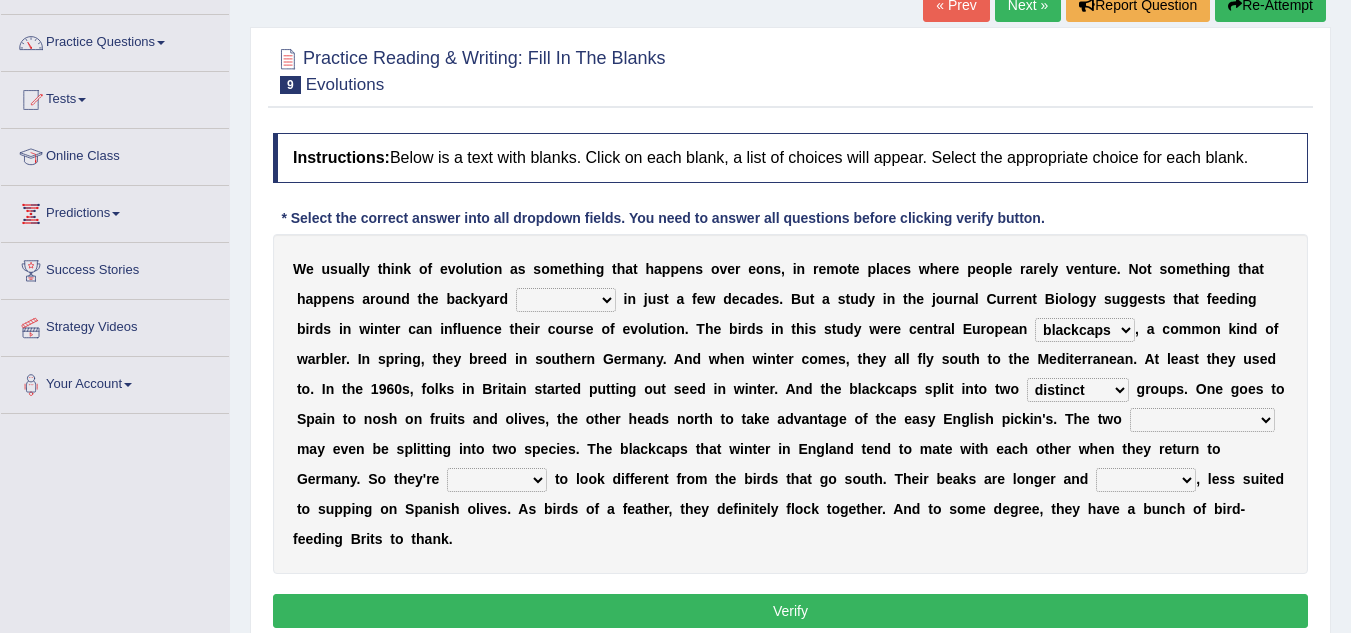 click on "elevators populations breakers contraindications" at bounding box center [1202, 420] 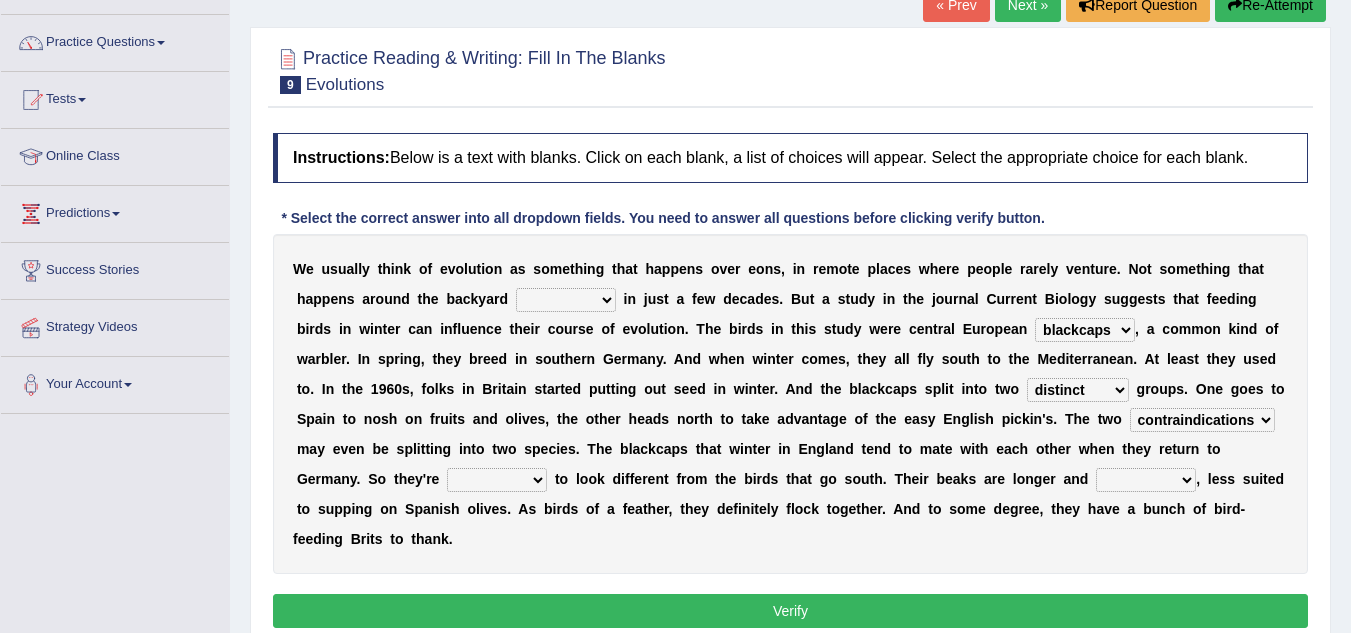 click on "elevators populations breakers contraindications" at bounding box center (1202, 420) 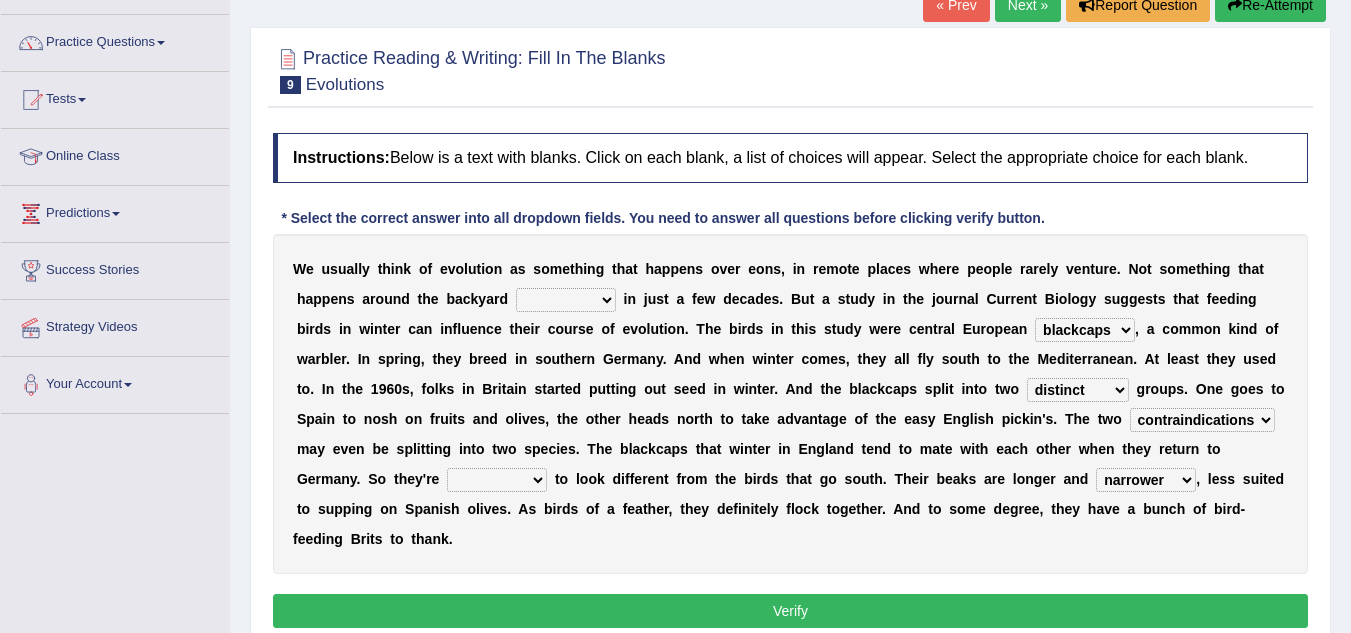 click on "freshwater spillover scheduler narrower" at bounding box center (1146, 480) 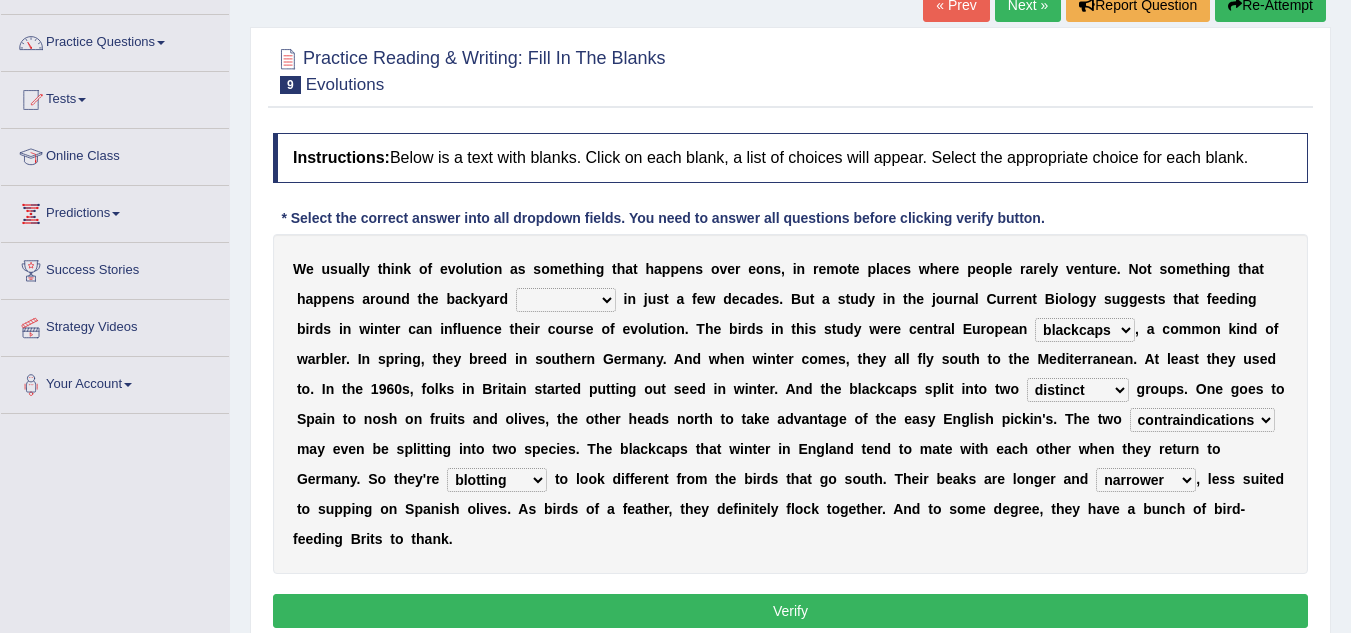 click on "starting blotting wanting padding" at bounding box center [497, 480] 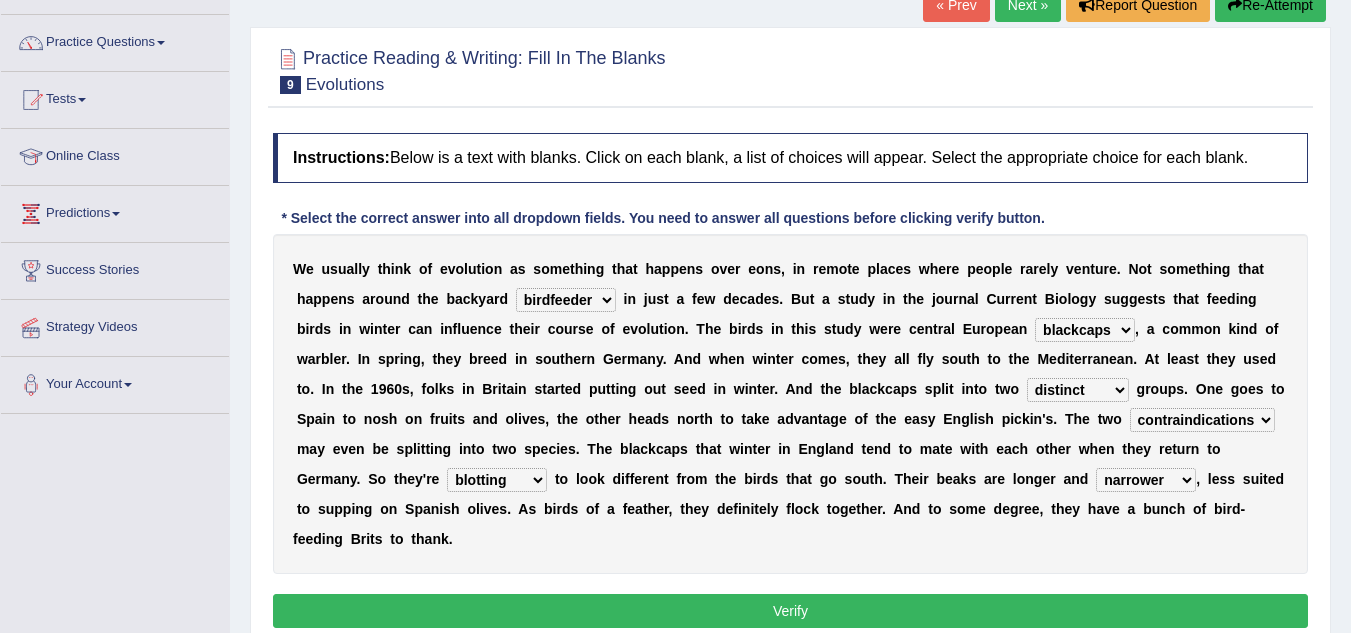 click on "Verify" at bounding box center (790, 611) 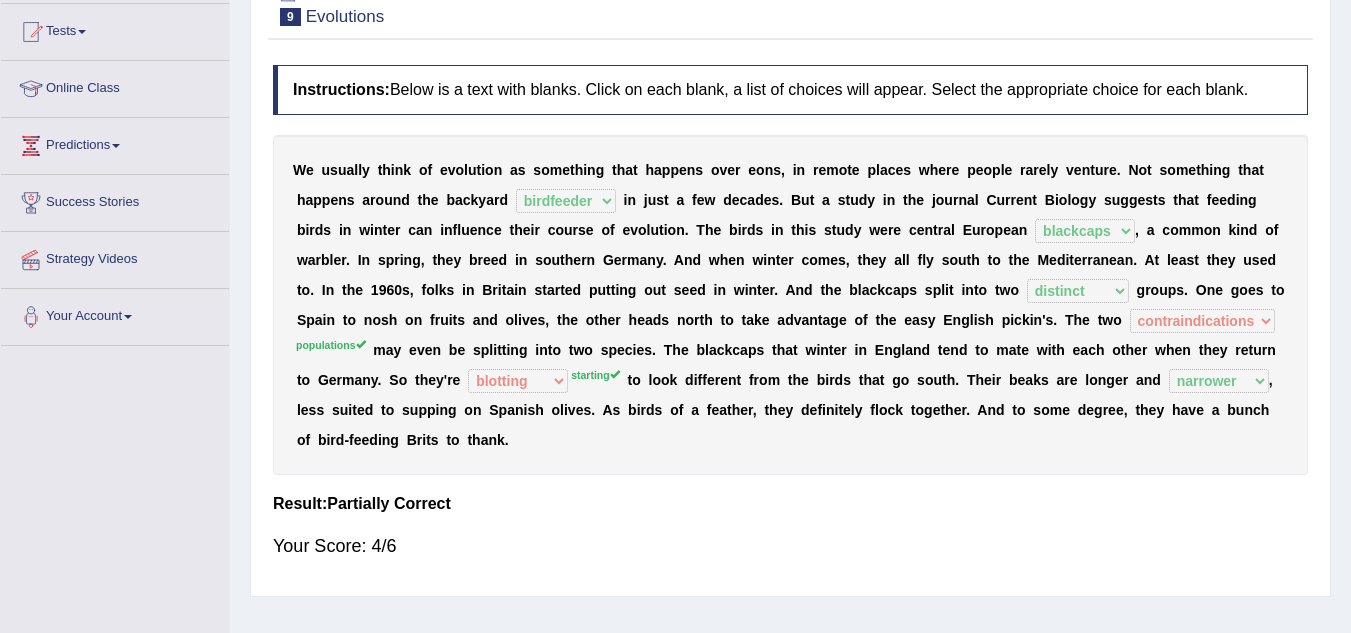 scroll, scrollTop: 0, scrollLeft: 0, axis: both 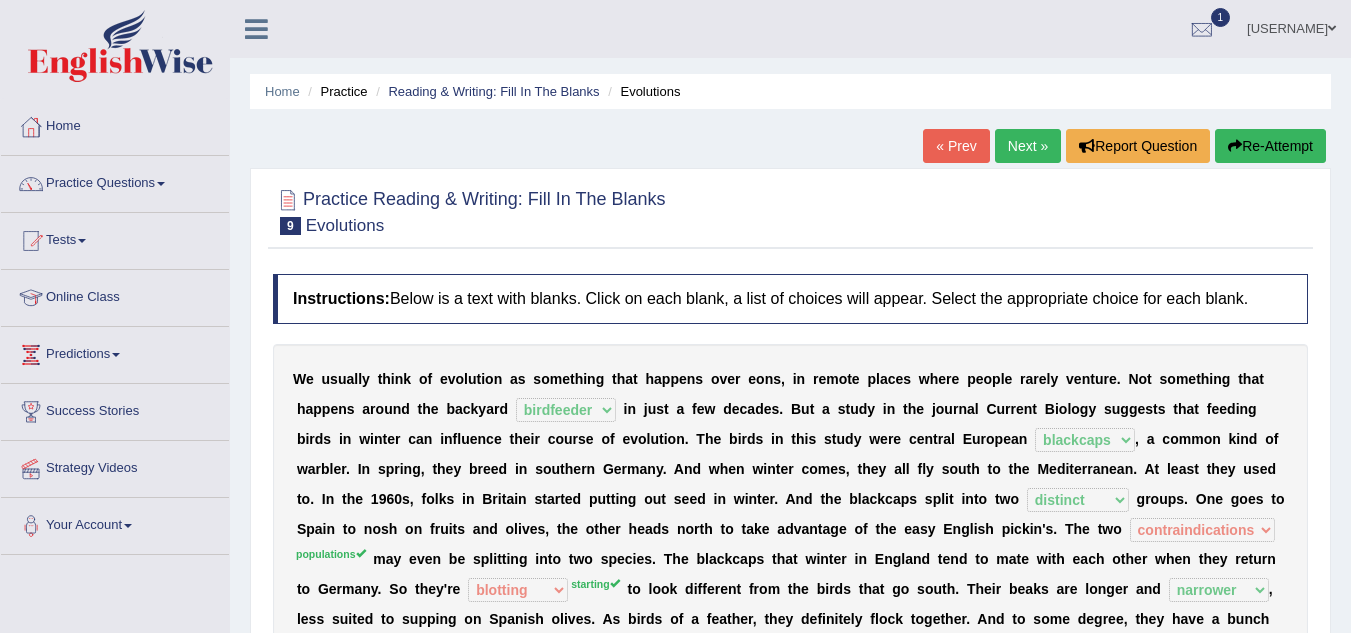 click at bounding box center (256, 29) 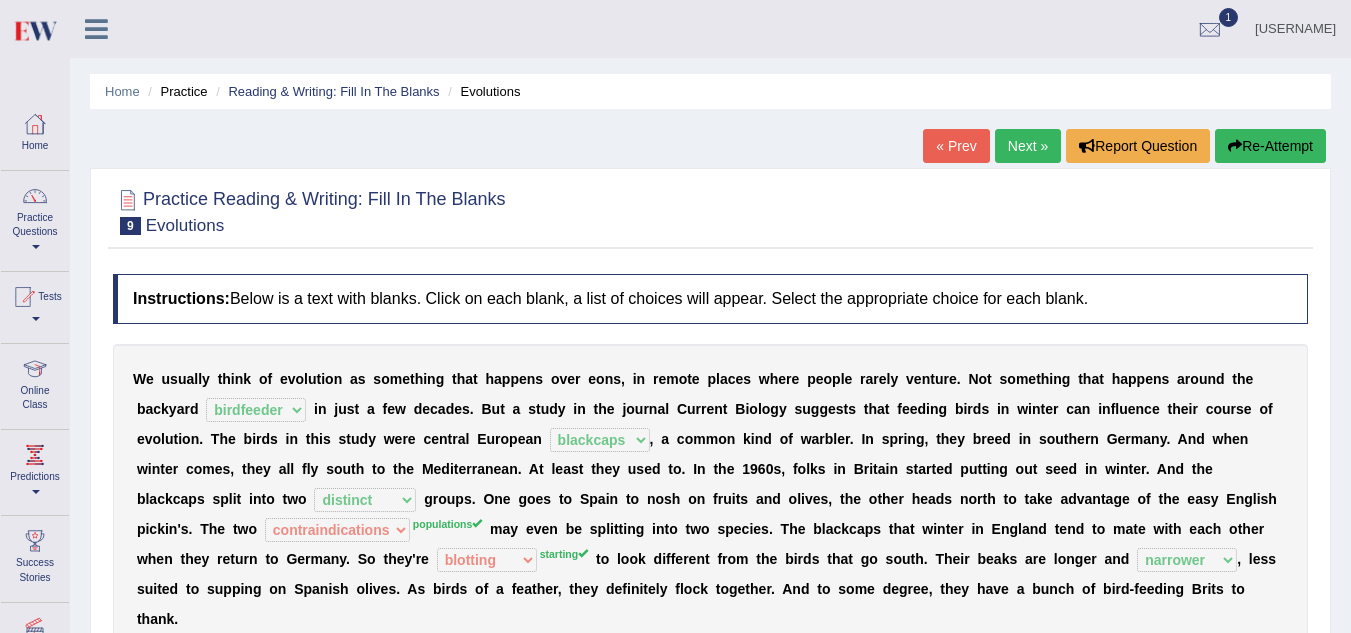 click on "Dheeraj
Toggle navigation
Username: Dheerajsihag
Access Type: Online
Subscription: Diamond Package
Log out
1" at bounding box center (710, 29) 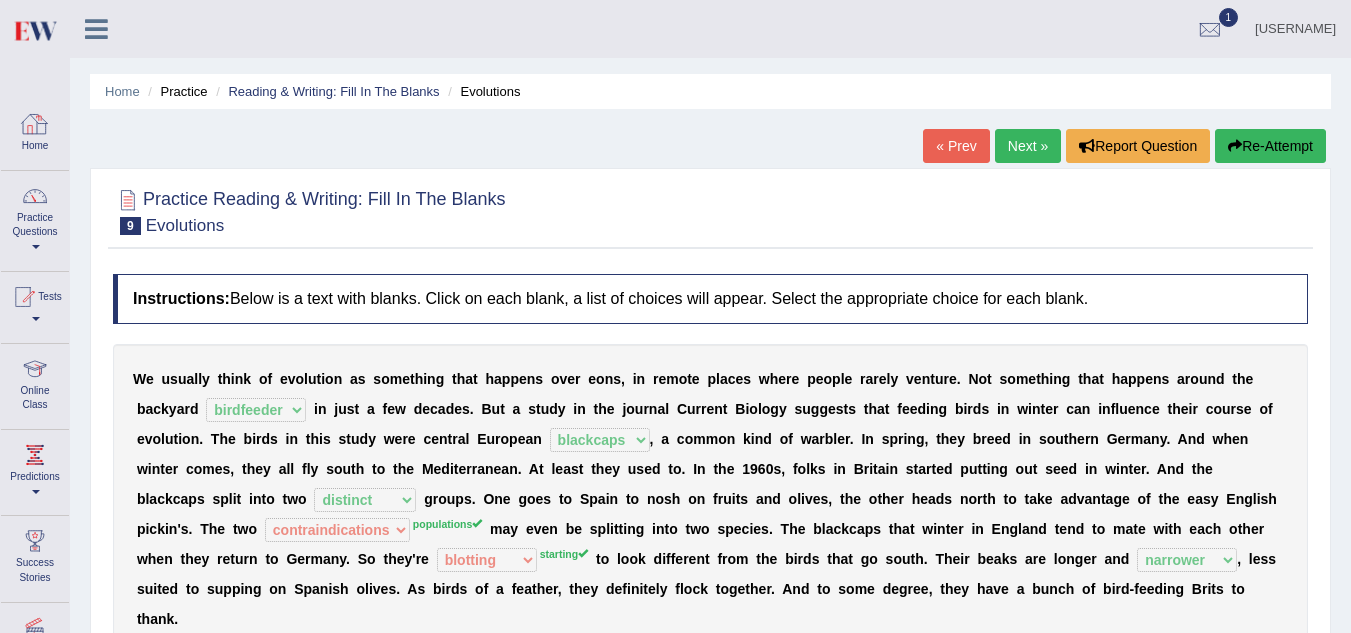 click at bounding box center [35, 124] 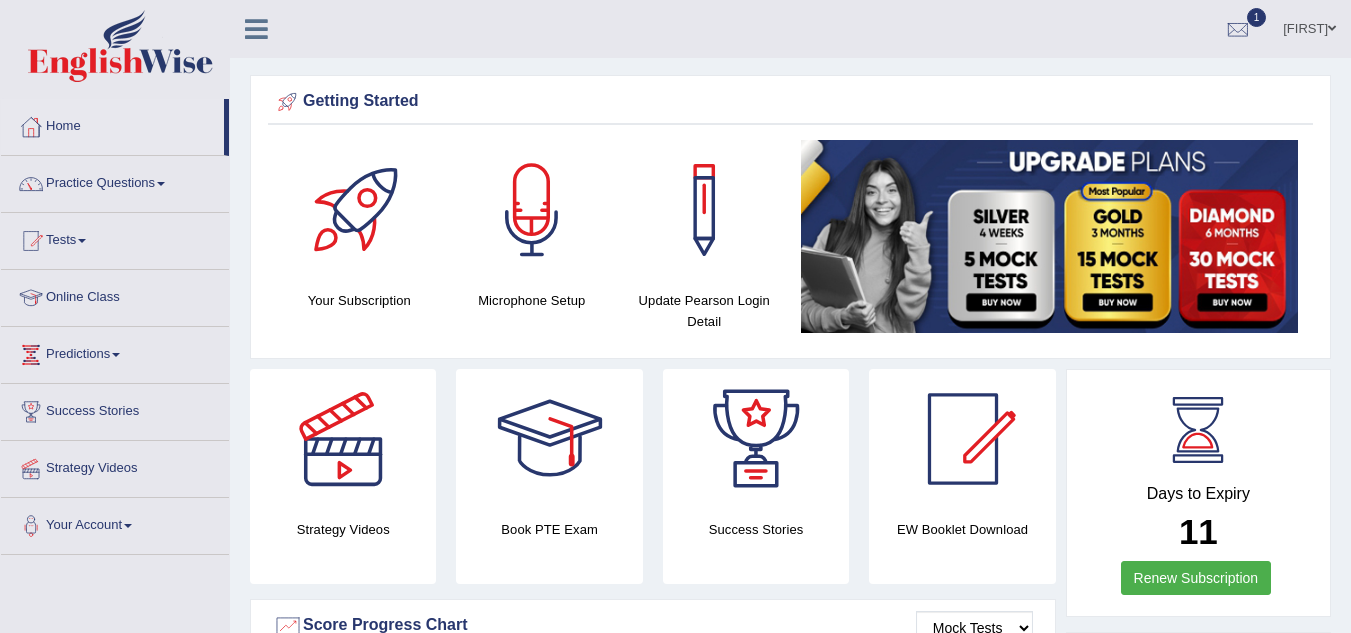 scroll, scrollTop: 0, scrollLeft: 0, axis: both 